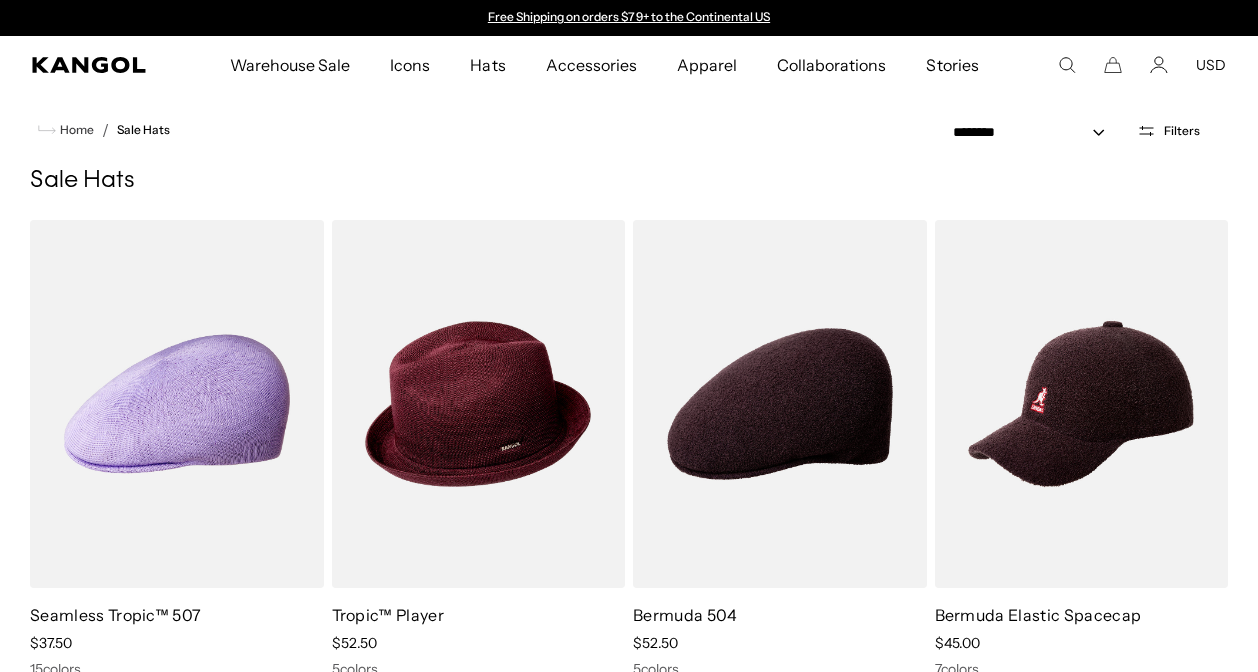 scroll, scrollTop: 0, scrollLeft: 0, axis: both 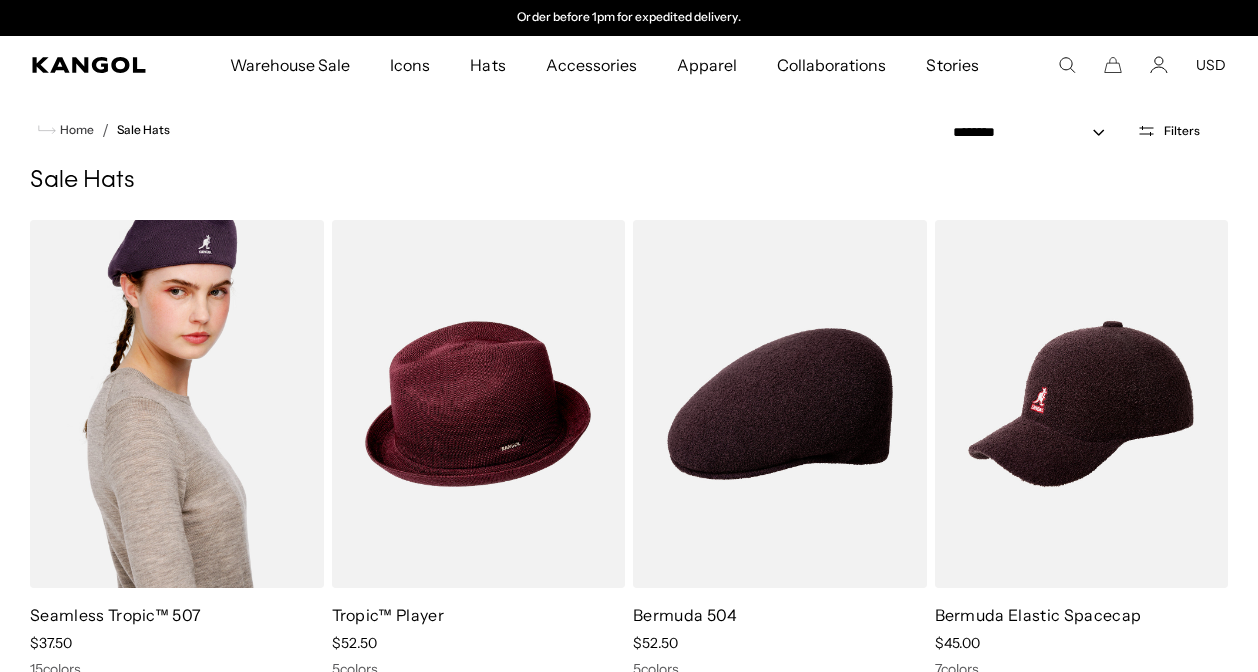 click at bounding box center [177, 404] 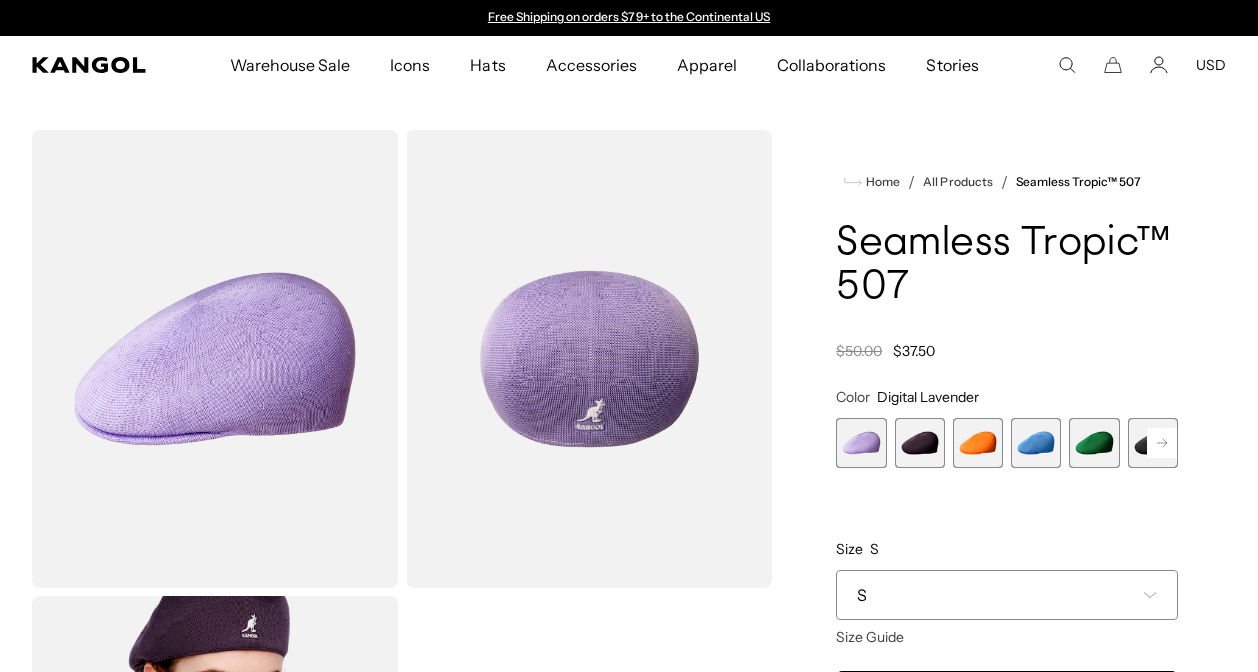 scroll, scrollTop: 0, scrollLeft: 0, axis: both 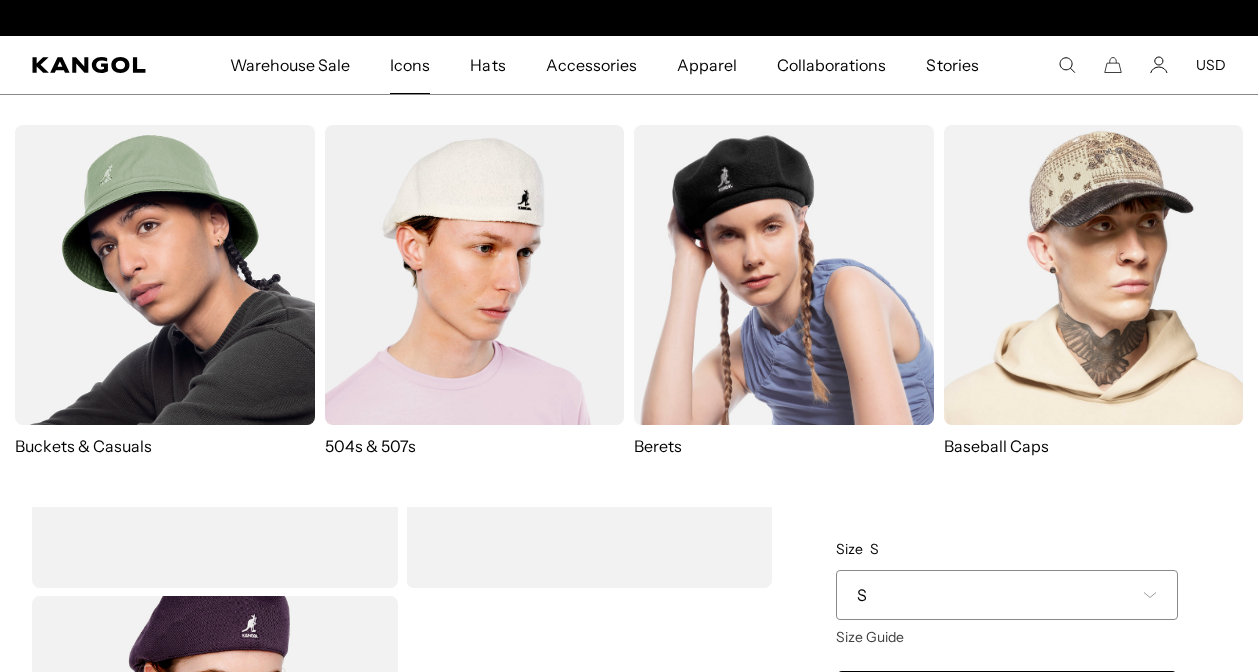 click at bounding box center [475, 275] 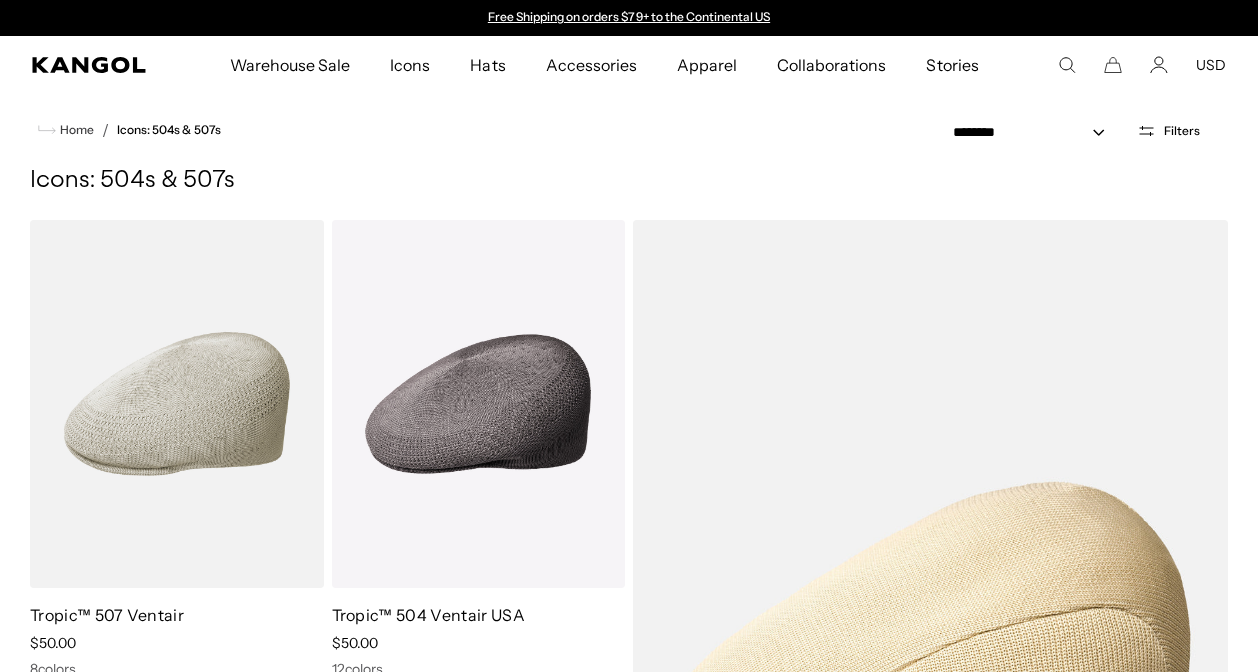 scroll, scrollTop: 126, scrollLeft: 0, axis: vertical 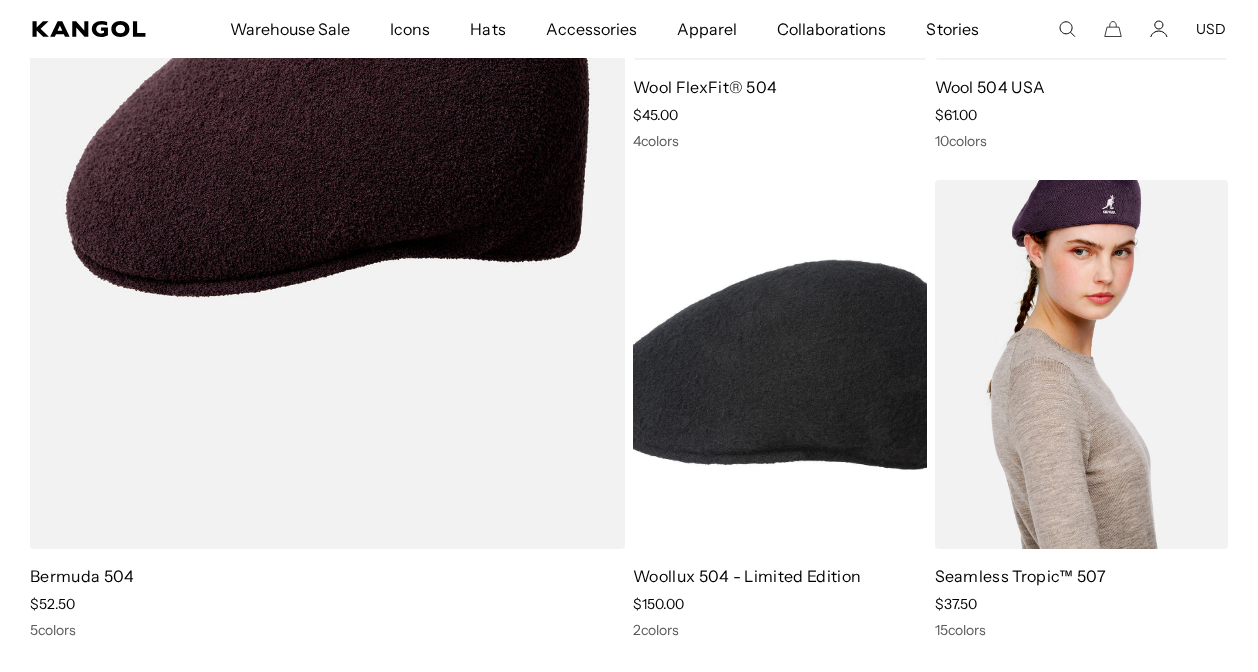 click at bounding box center [1082, 364] 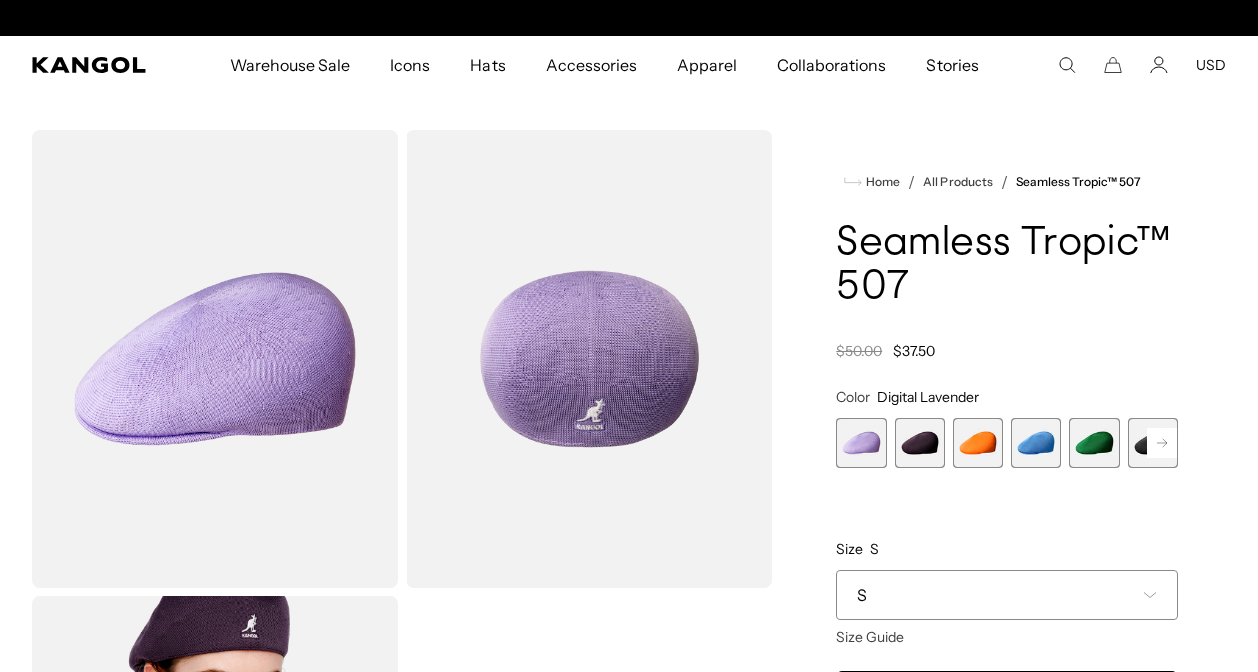 scroll, scrollTop: 0, scrollLeft: 0, axis: both 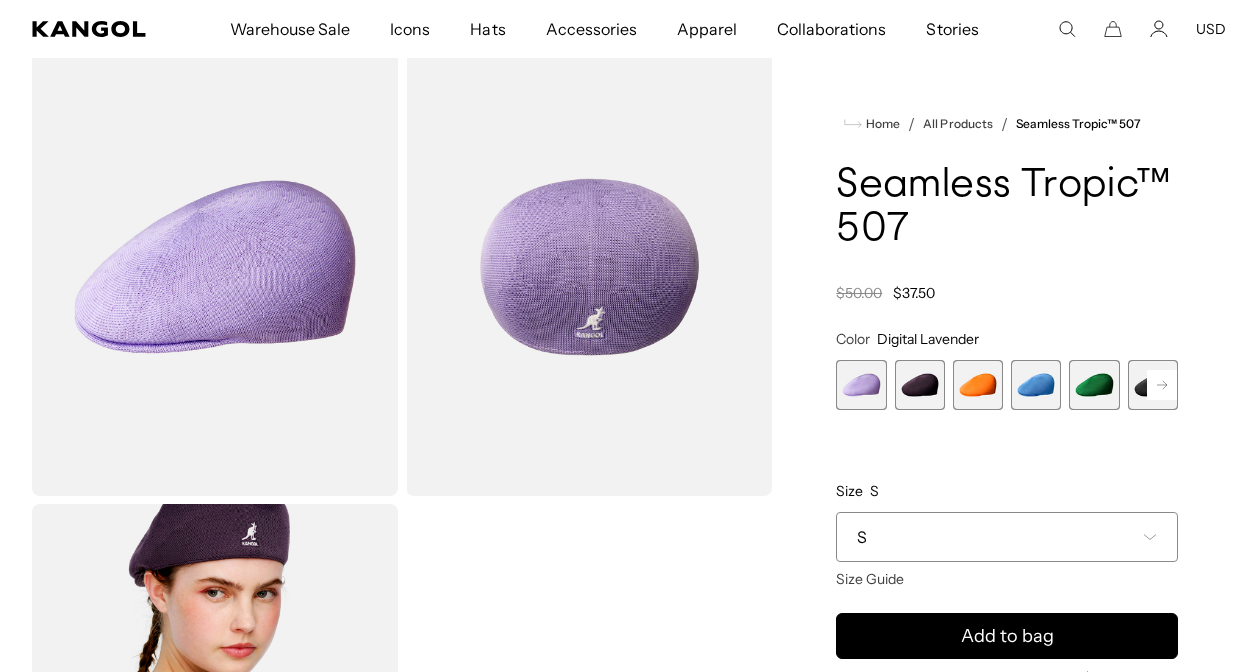 click at bounding box center (1036, 385) 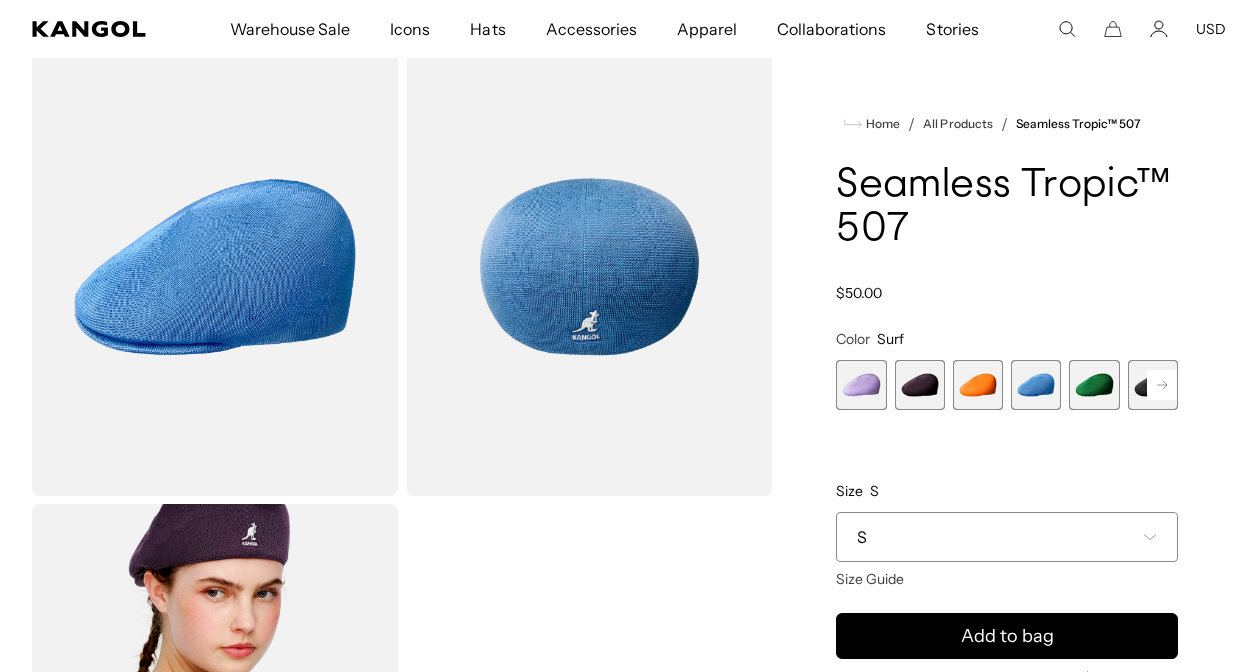 scroll, scrollTop: 0, scrollLeft: 0, axis: both 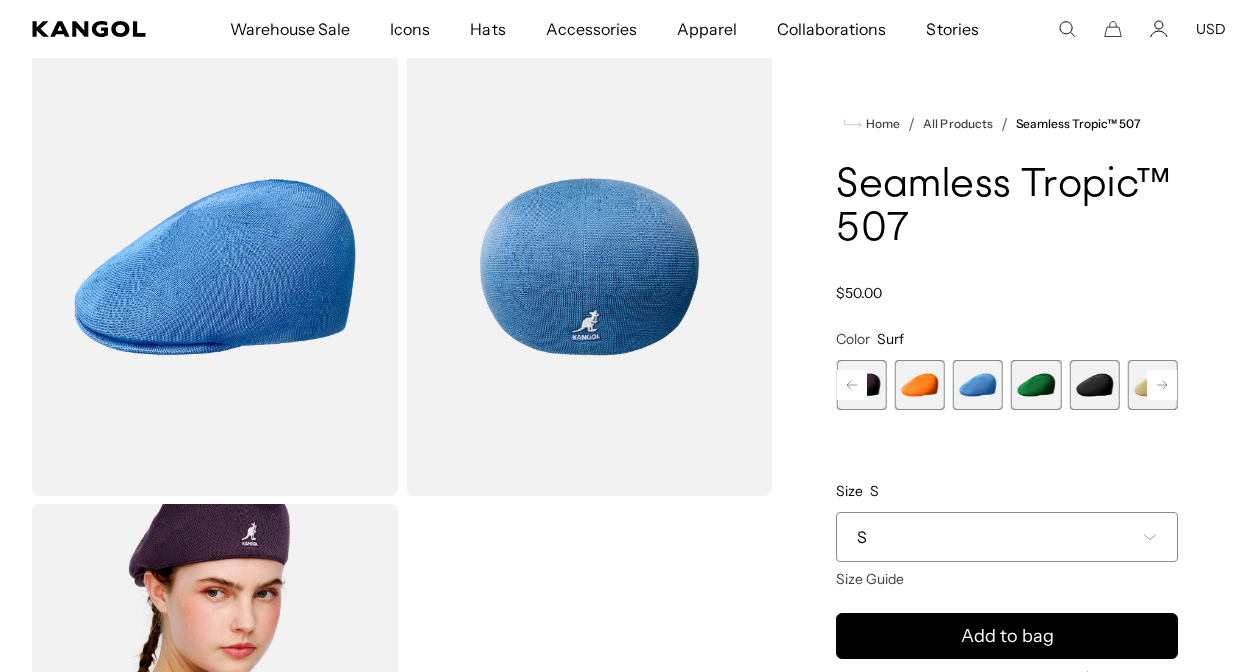 click 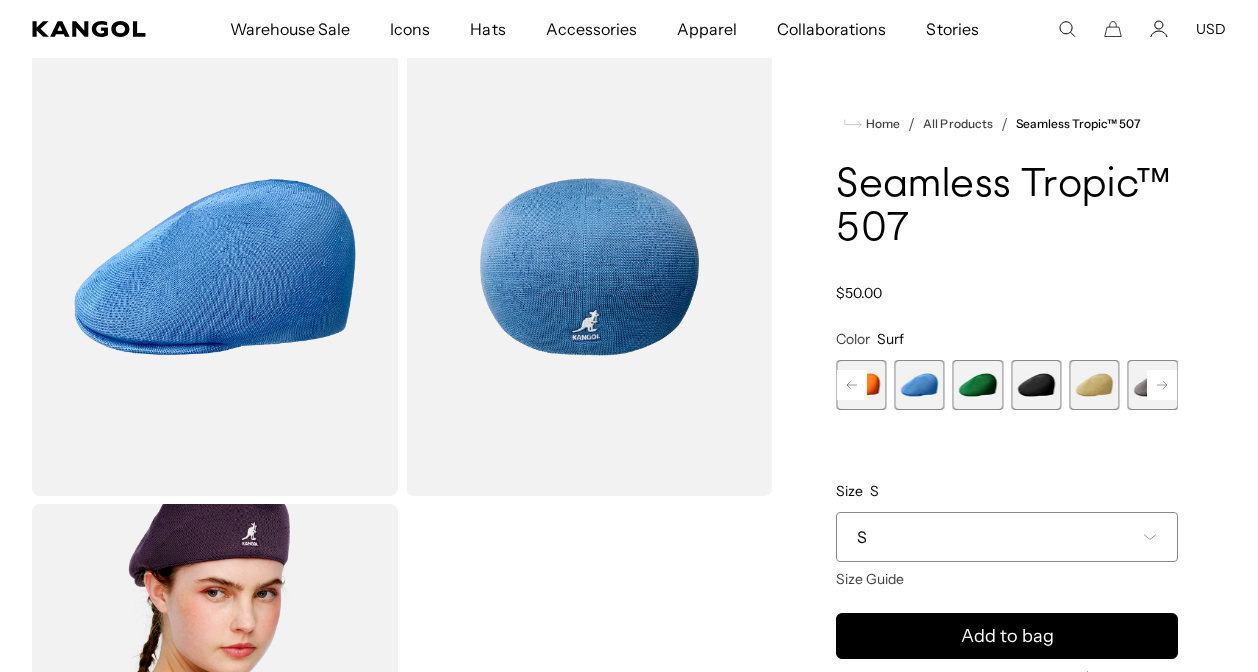 click 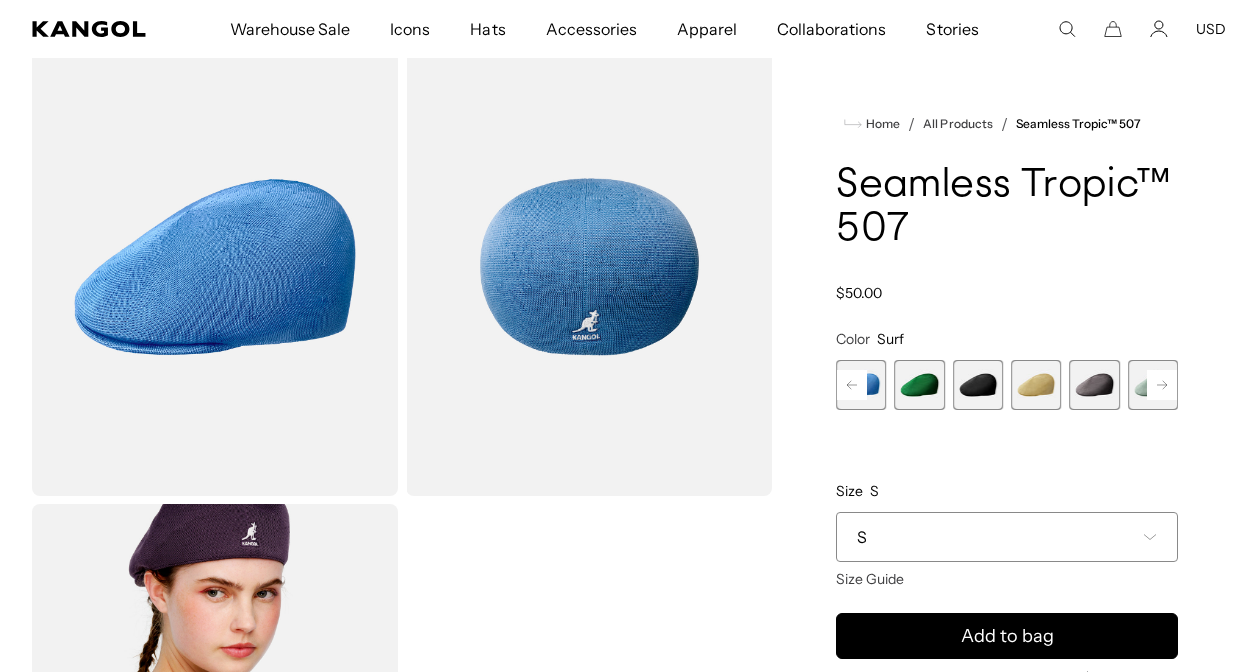 click 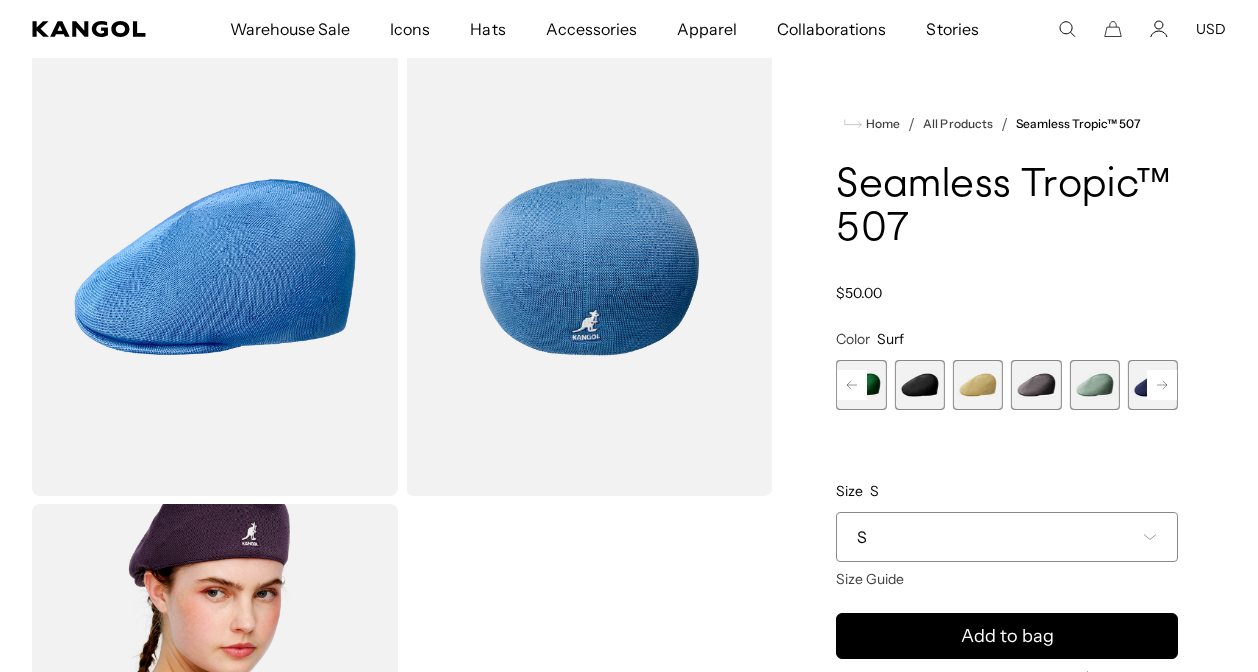 click 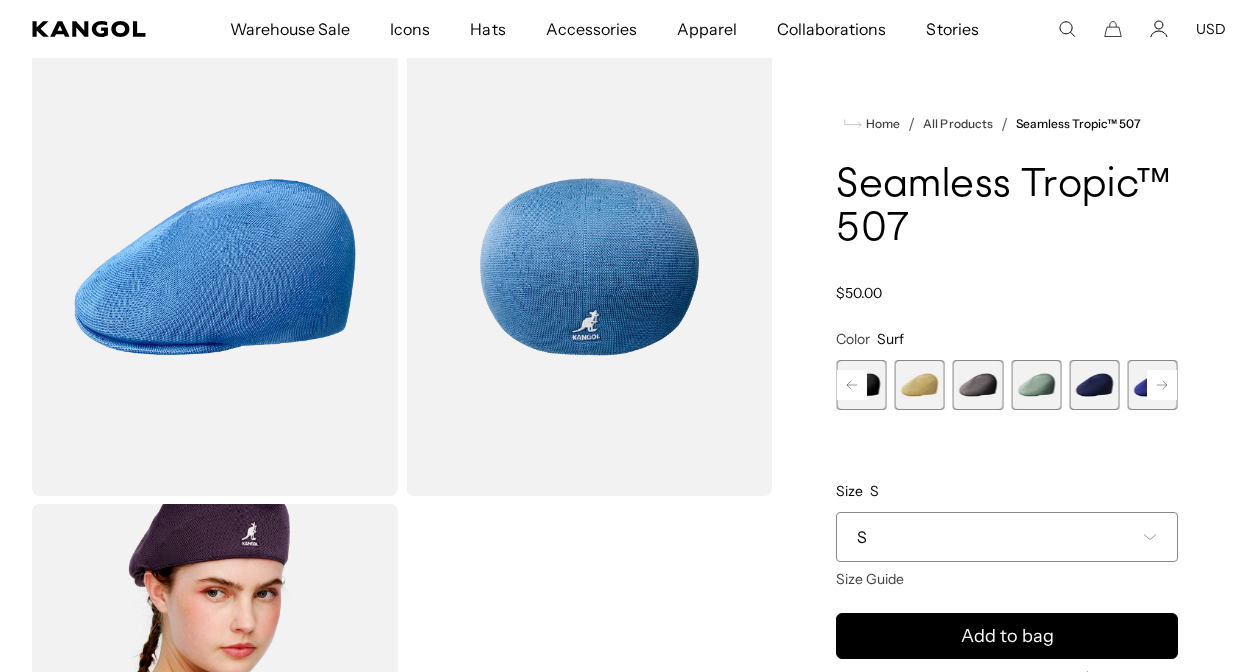 scroll, scrollTop: 0, scrollLeft: 0, axis: both 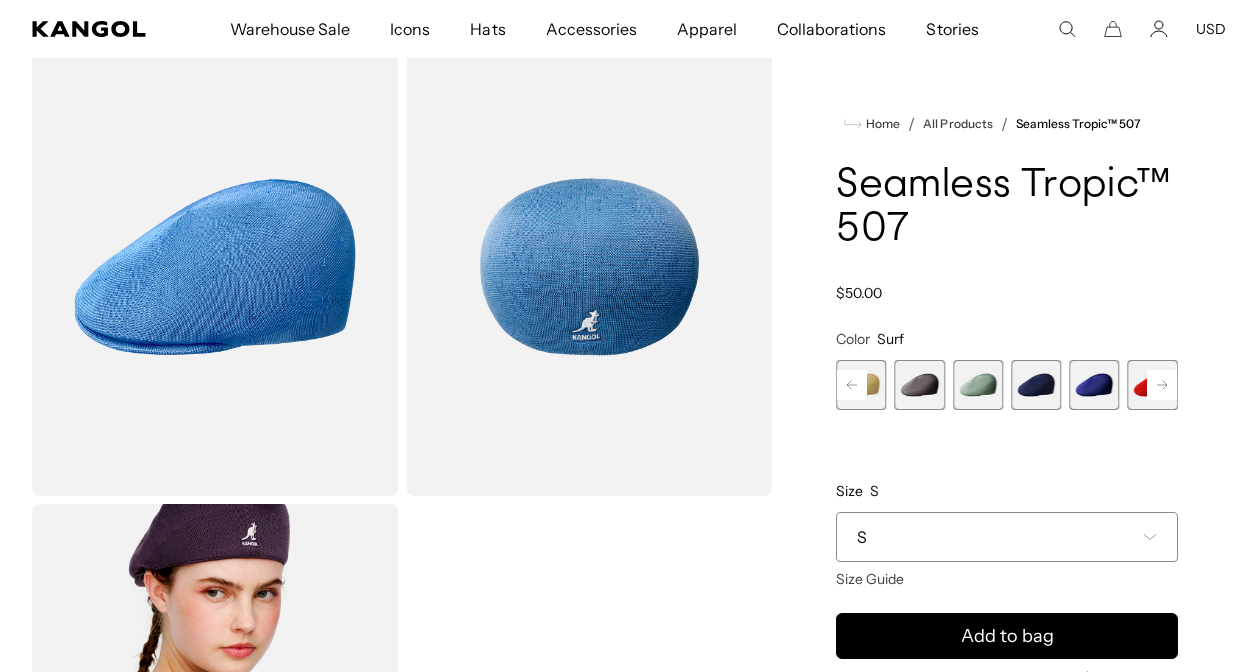 click at bounding box center [978, 385] 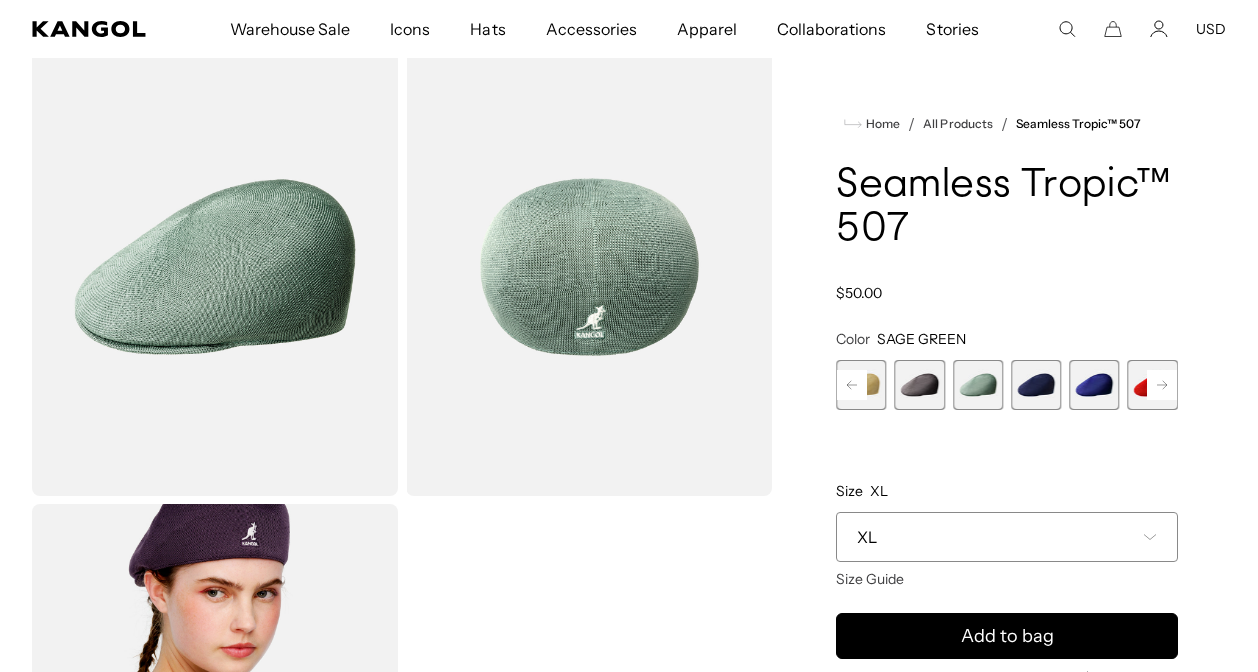 click at bounding box center [1036, 385] 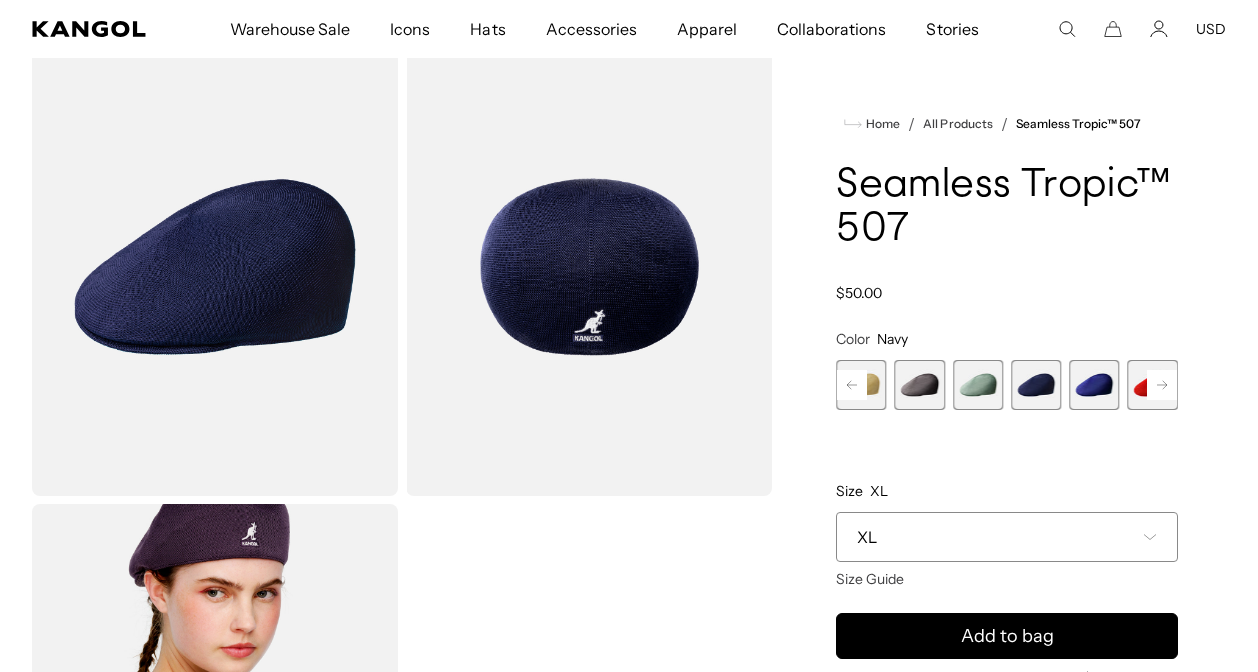 scroll, scrollTop: 0, scrollLeft: 412, axis: horizontal 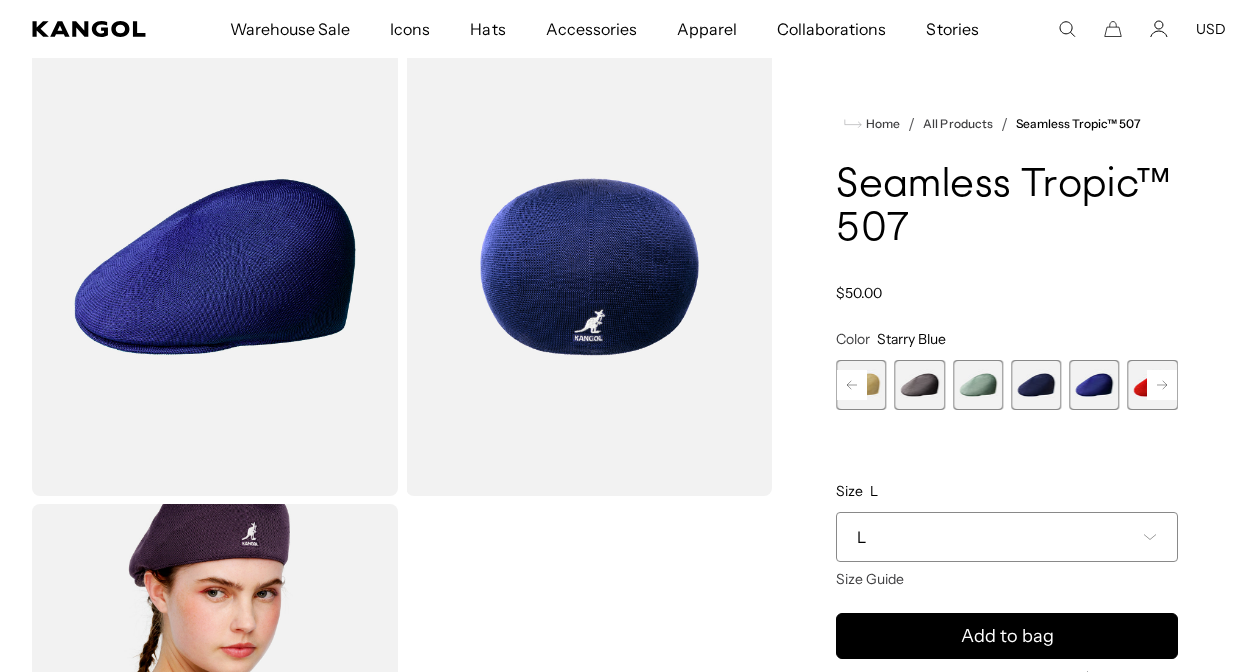 click 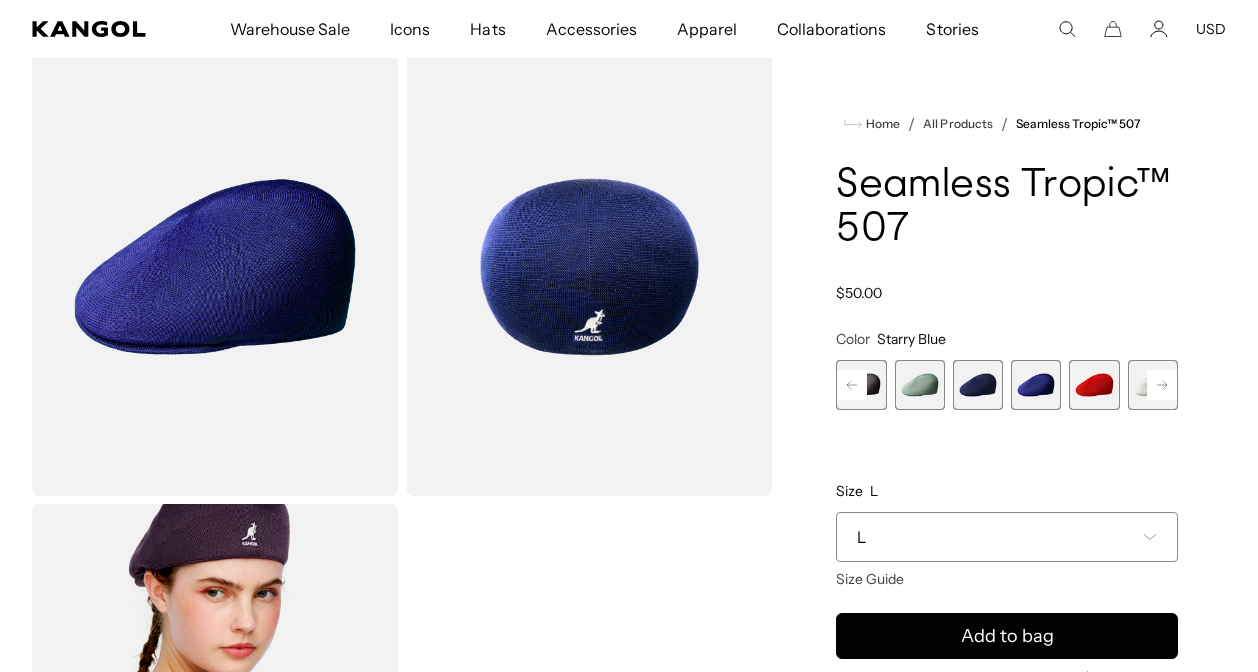 scroll, scrollTop: 0, scrollLeft: 0, axis: both 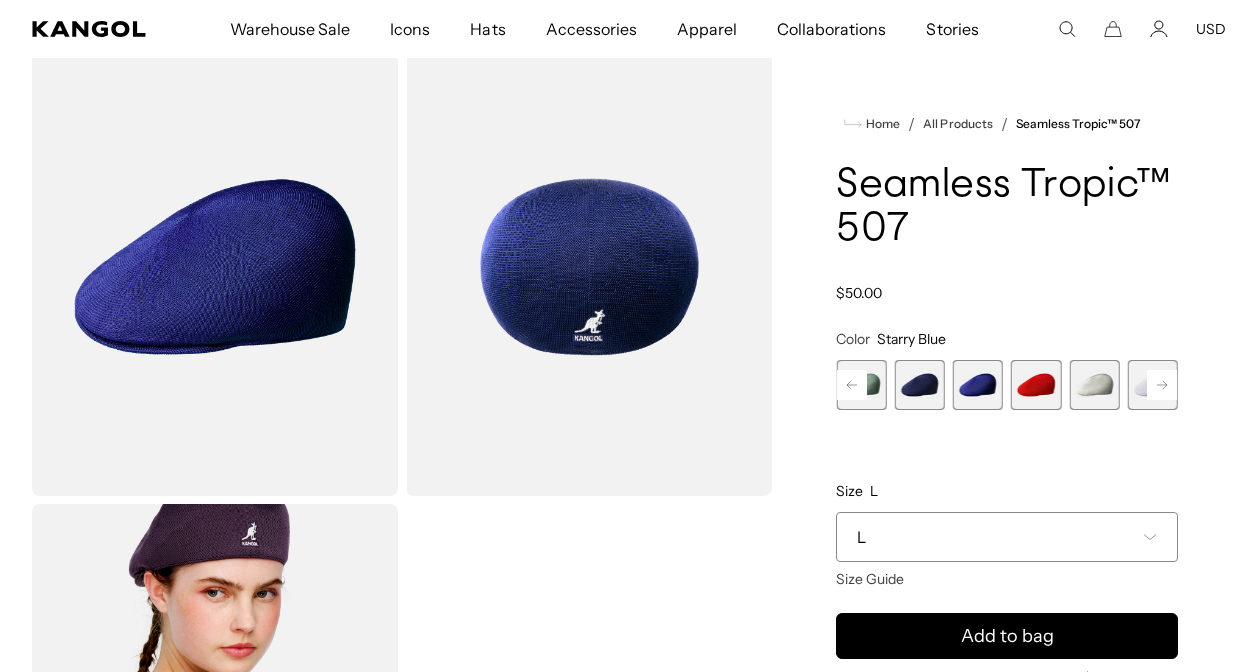 click at bounding box center [1094, 385] 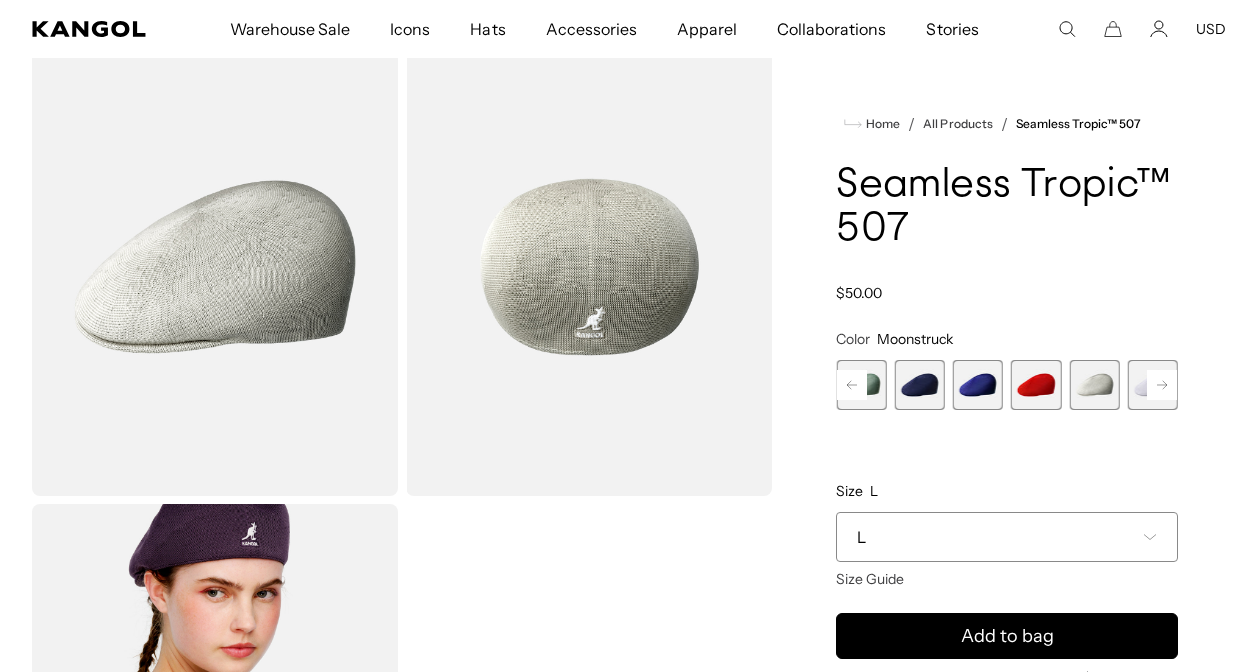 click at bounding box center (1153, 385) 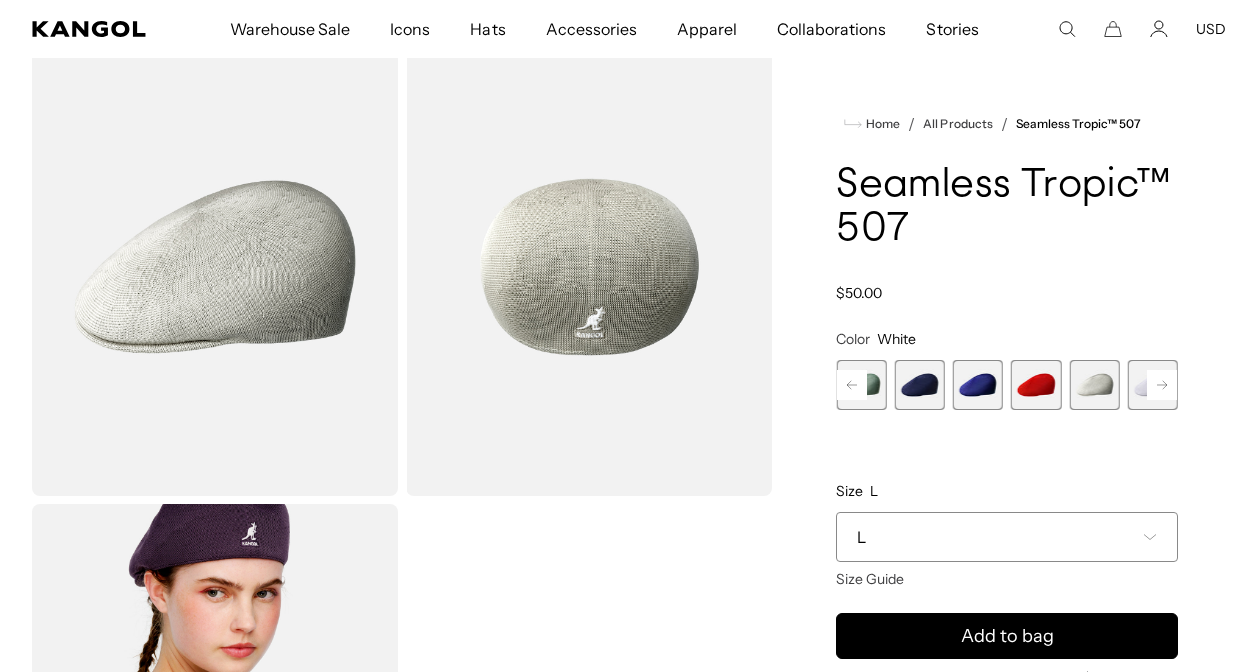 scroll, scrollTop: 0, scrollLeft: 412, axis: horizontal 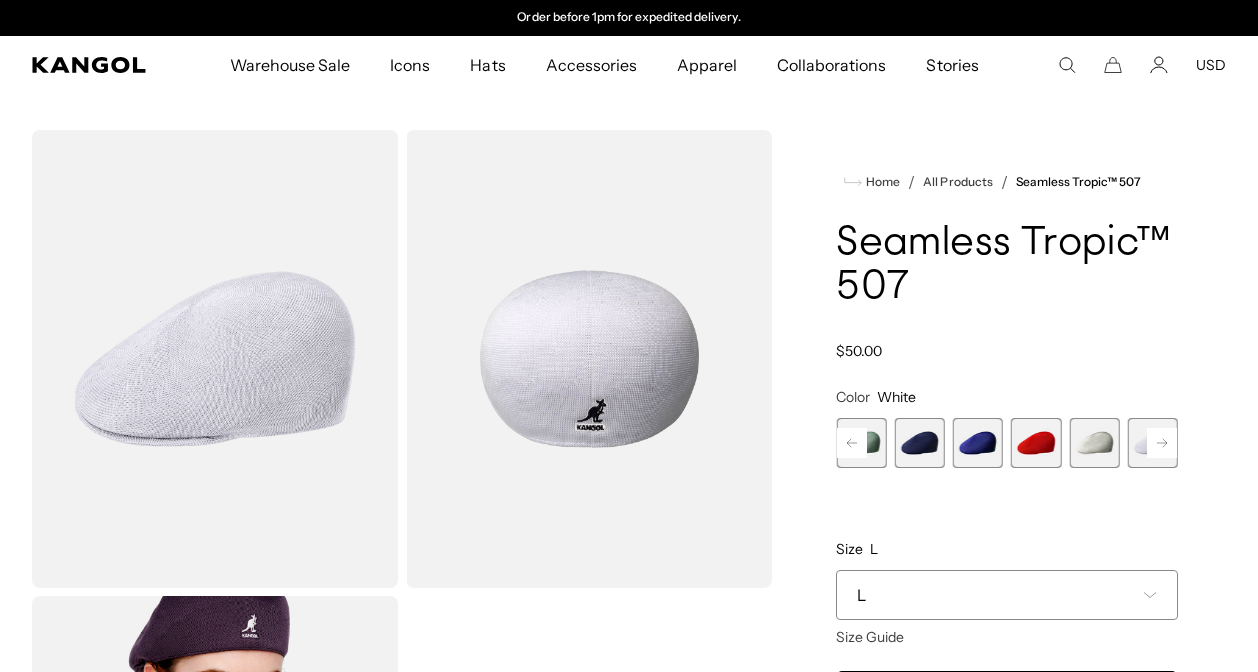 click 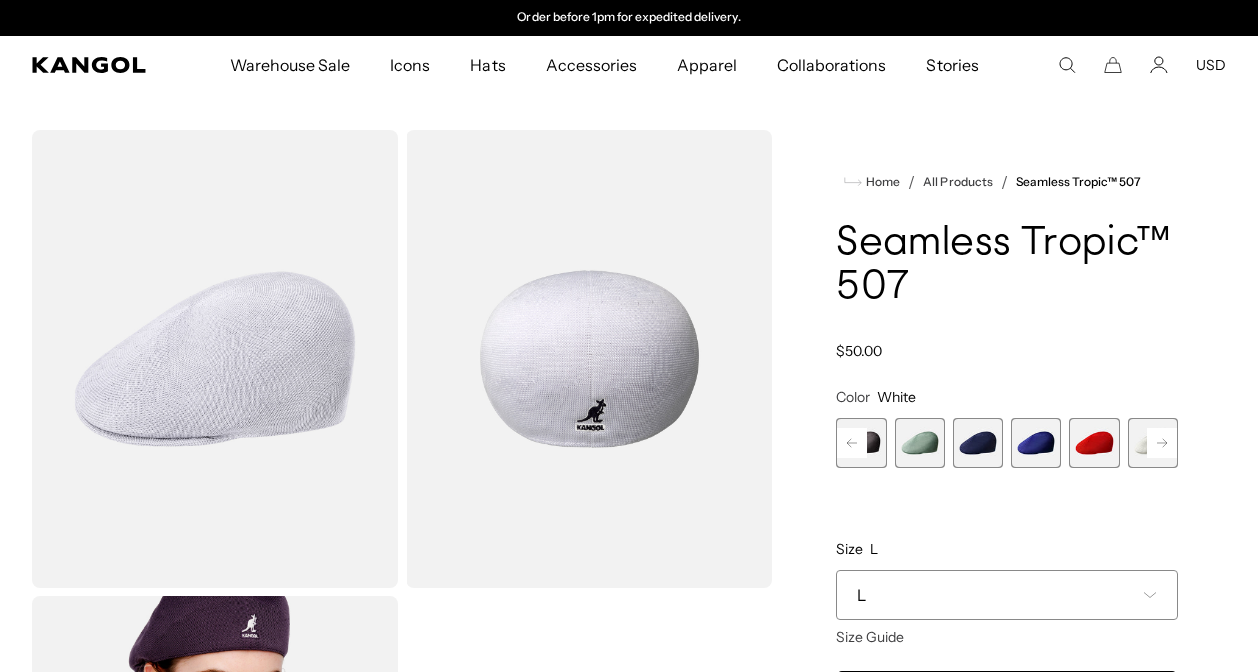 click 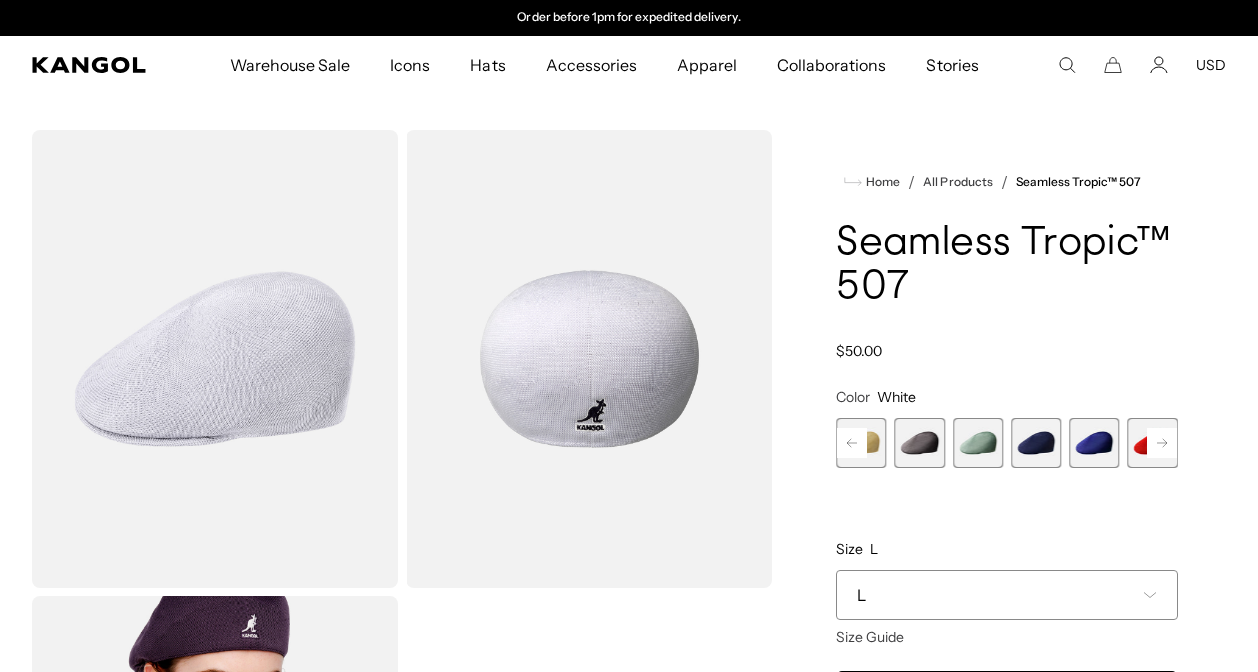 click 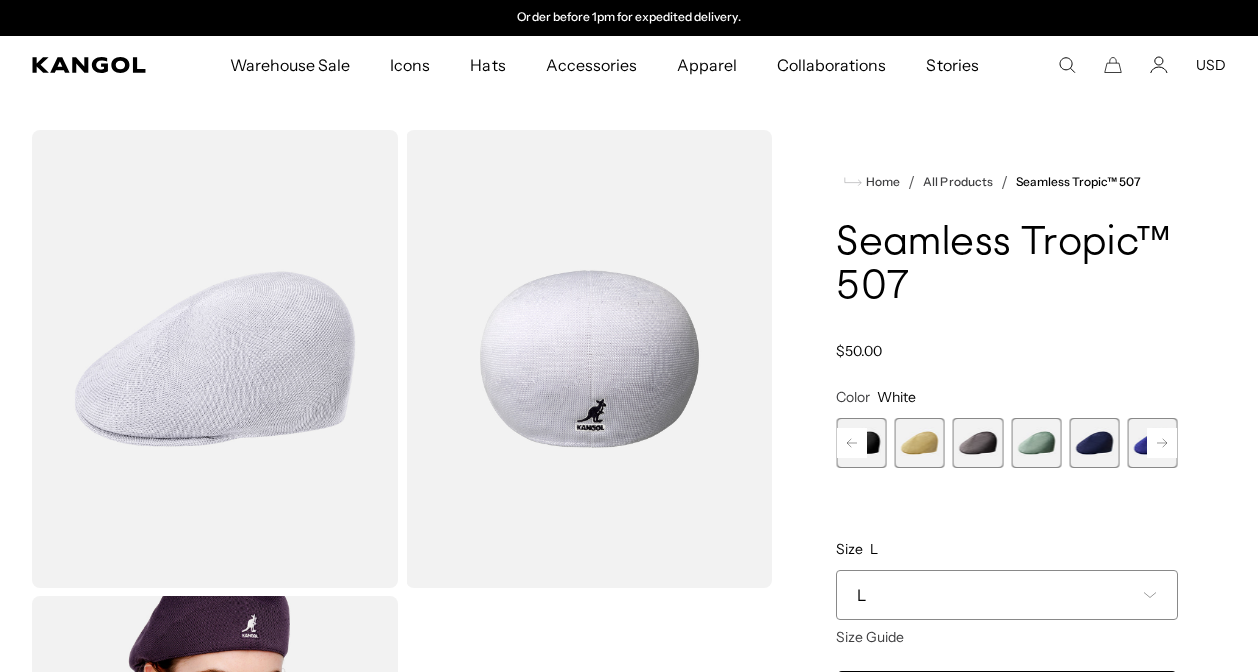 click 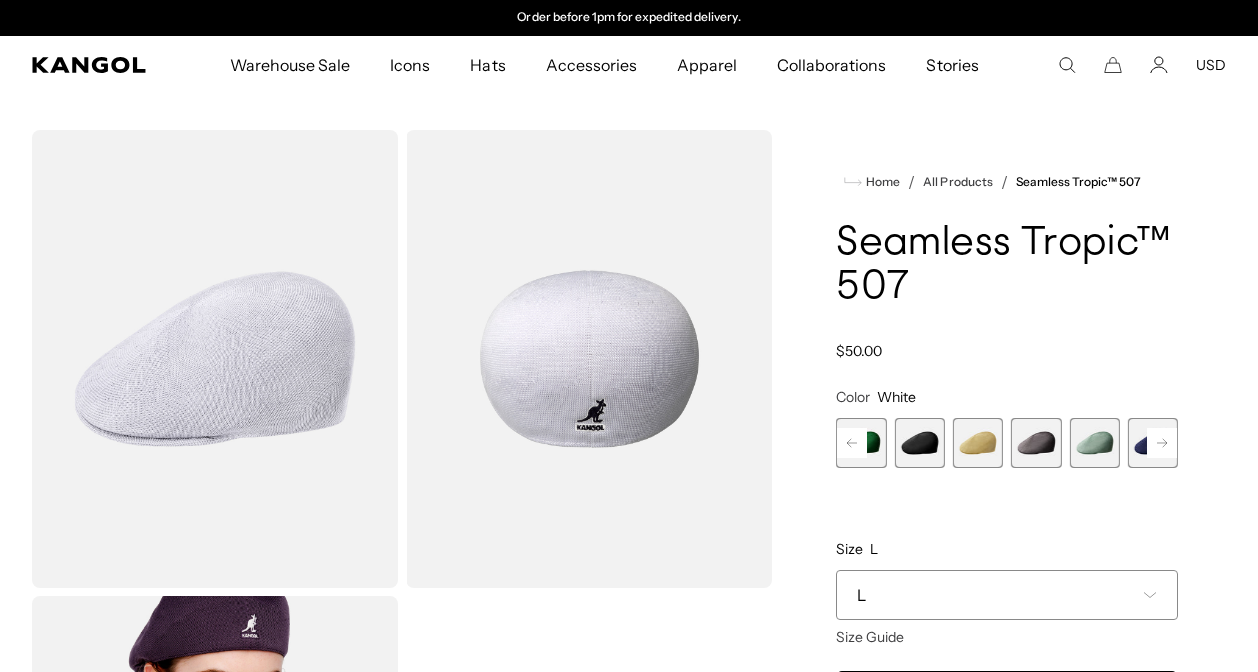 click on "L" at bounding box center [1007, 595] 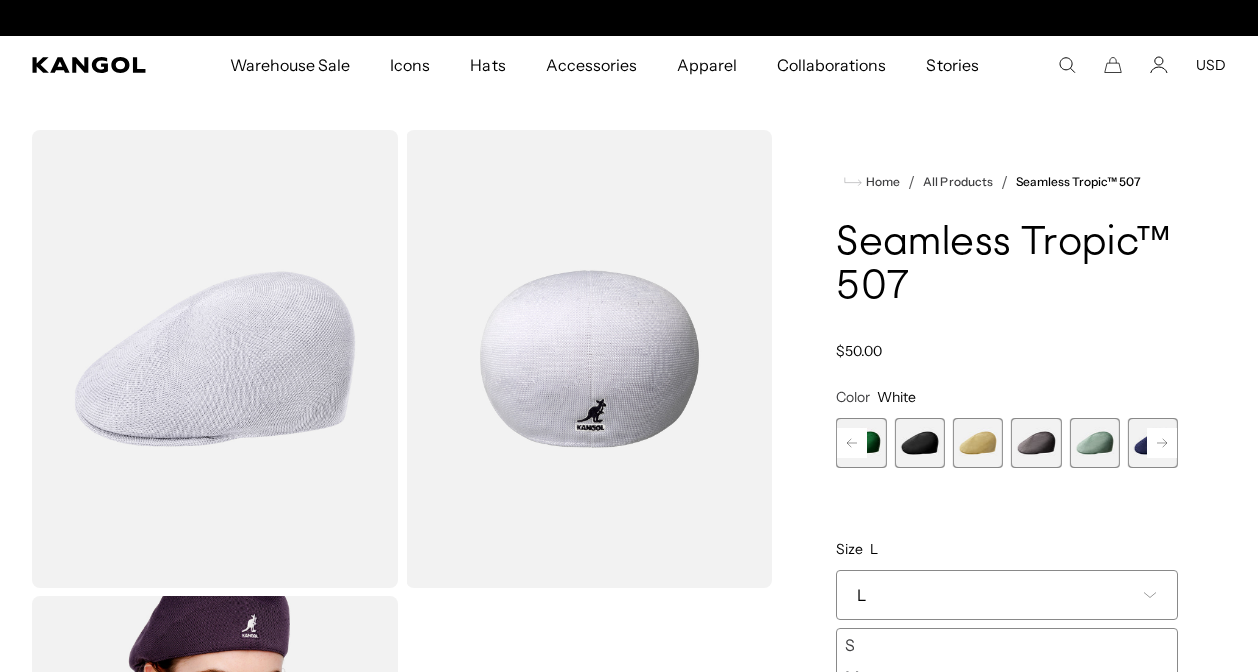 scroll, scrollTop: 0, scrollLeft: 0, axis: both 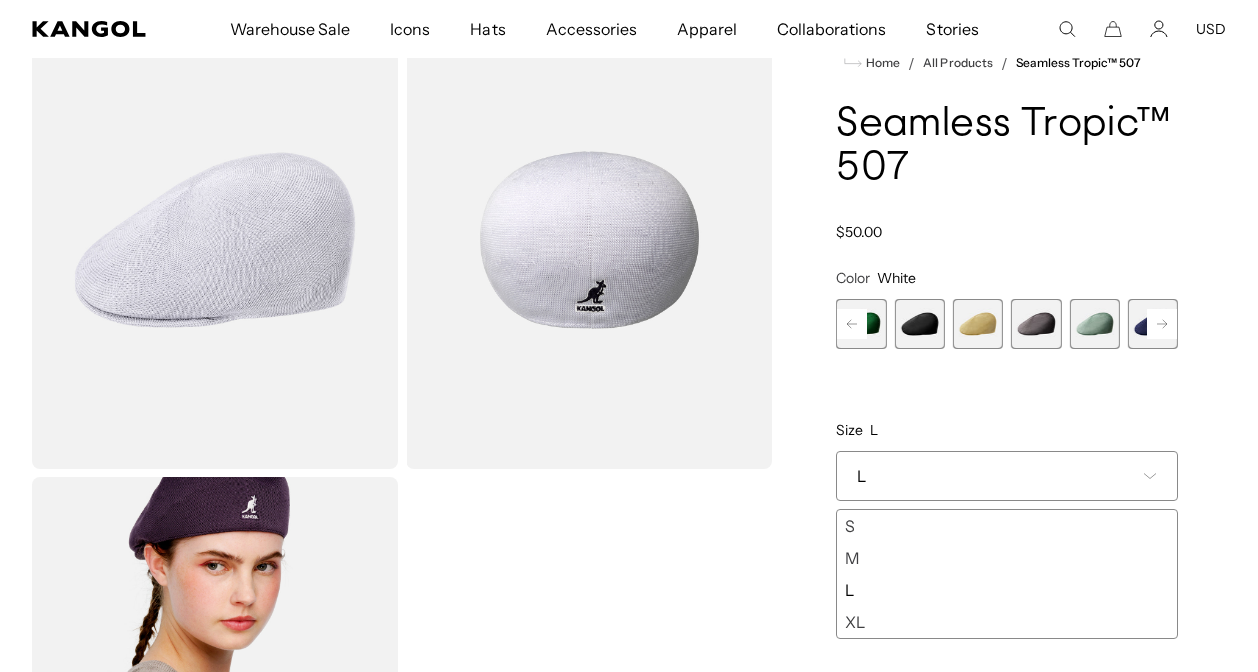 click on "S" at bounding box center [1007, 526] 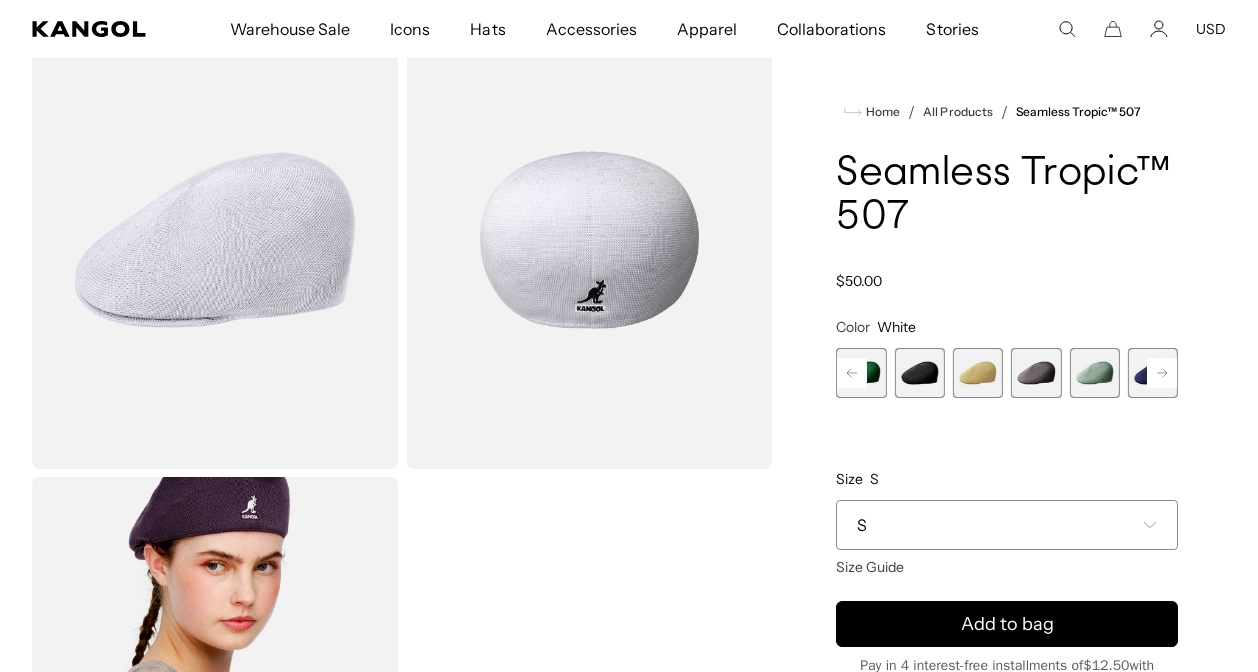 click at bounding box center [861, 373] 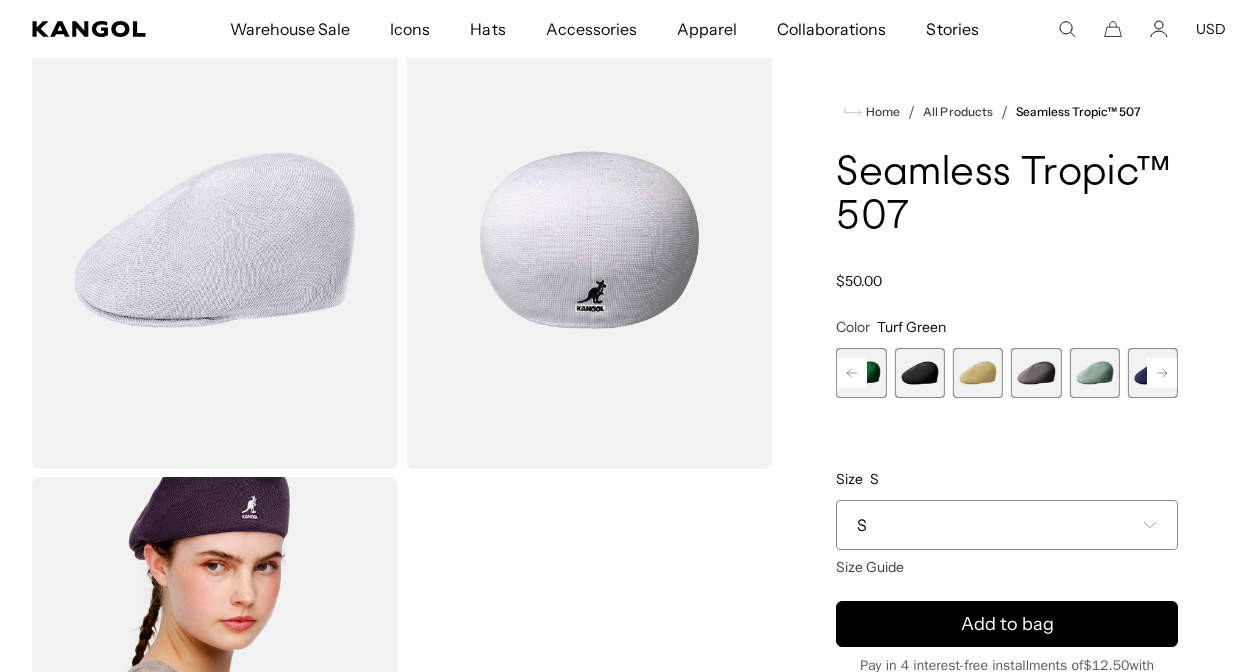 scroll, scrollTop: 0, scrollLeft: 412, axis: horizontal 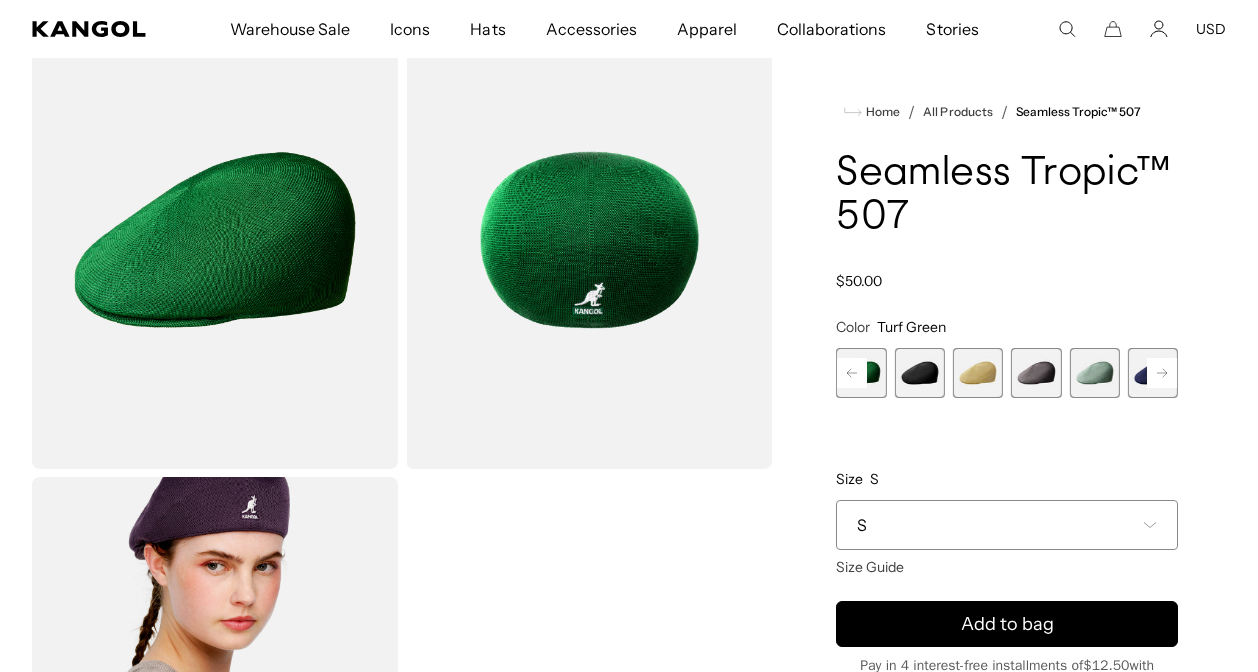 click at bounding box center (861, 373) 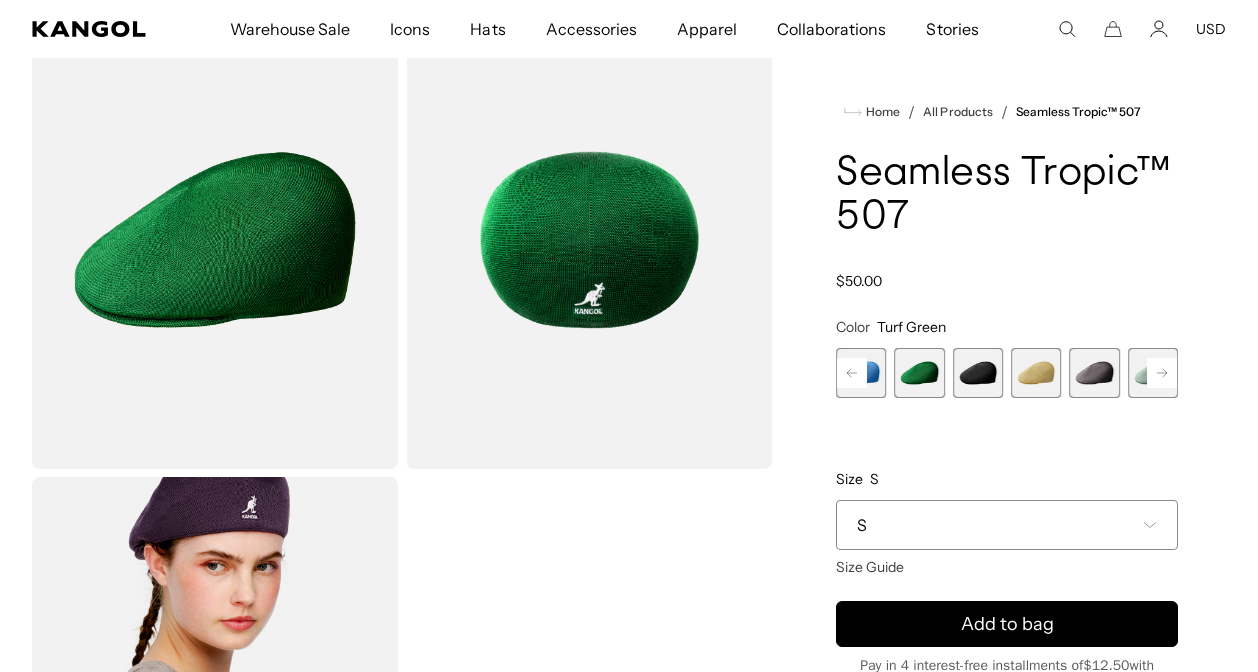 click 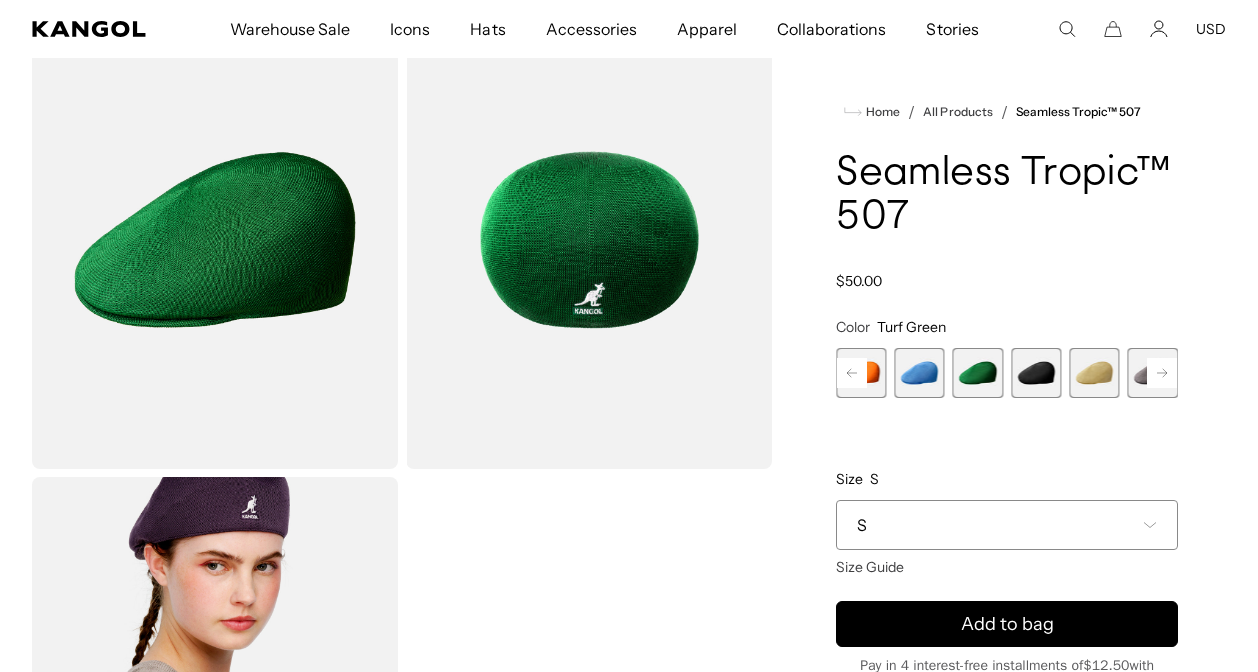 click 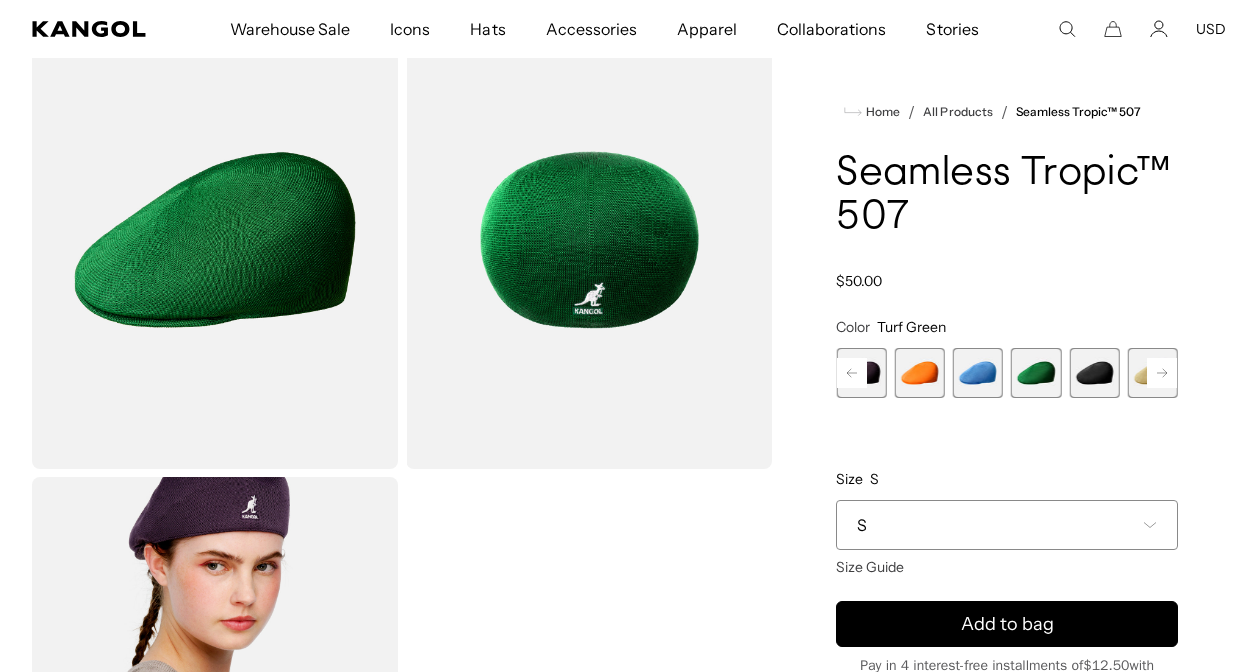 click at bounding box center [978, 373] 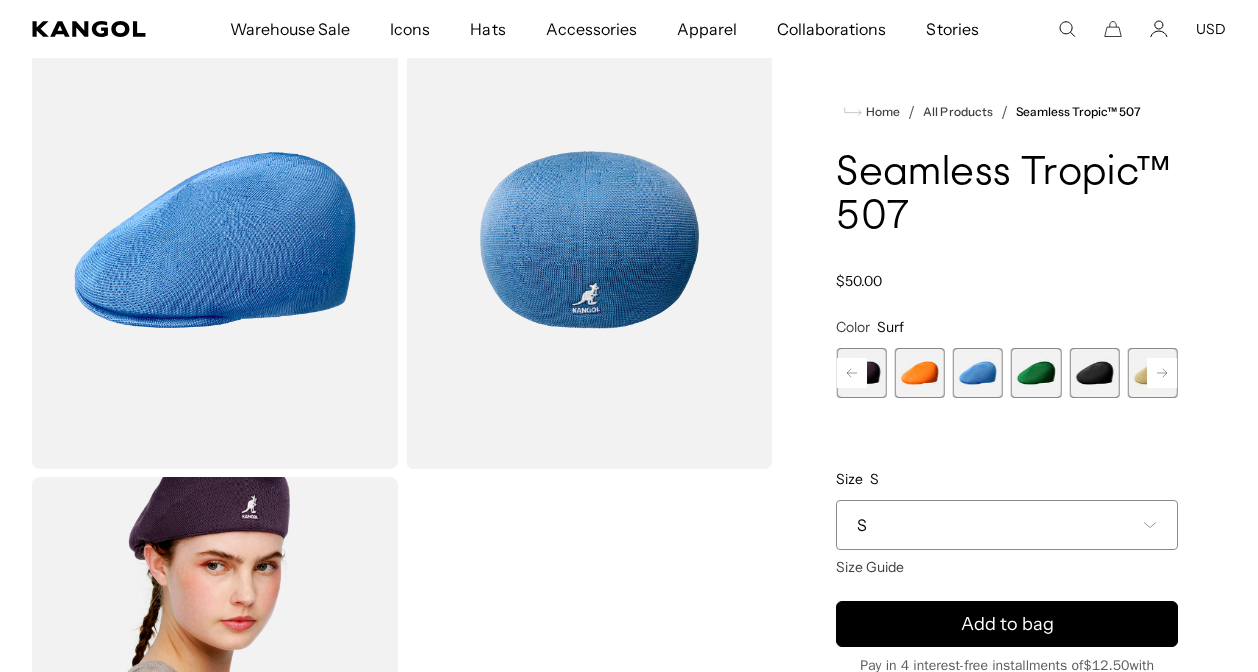 click 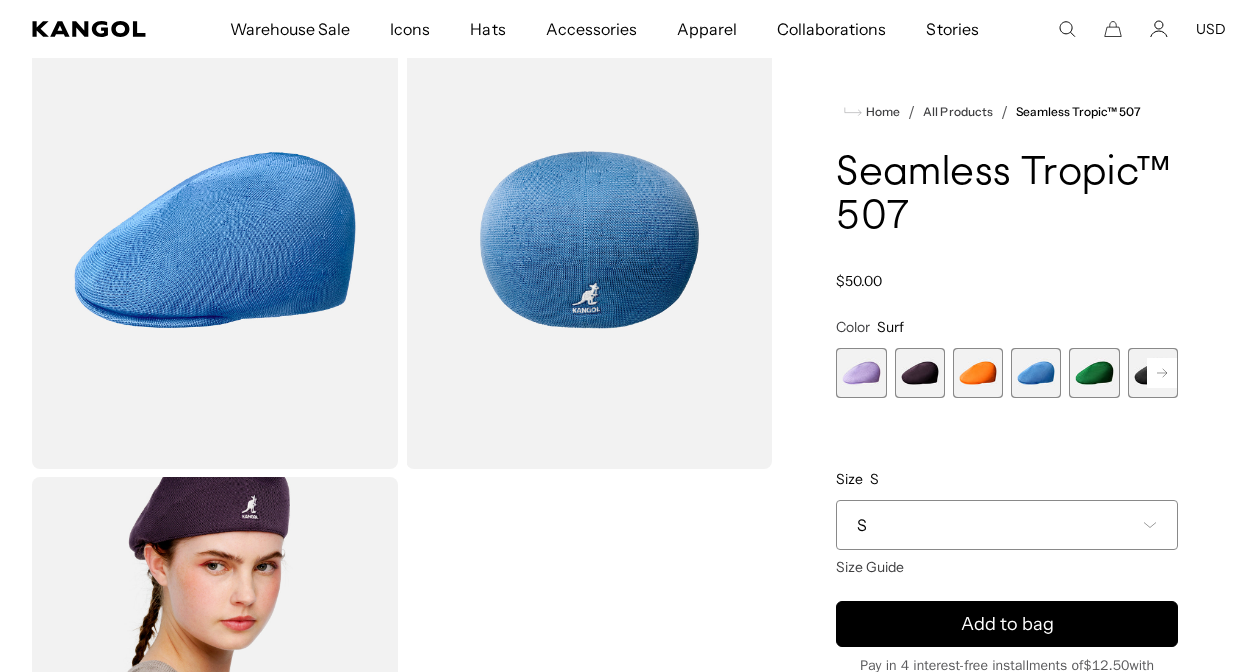 click at bounding box center (861, 373) 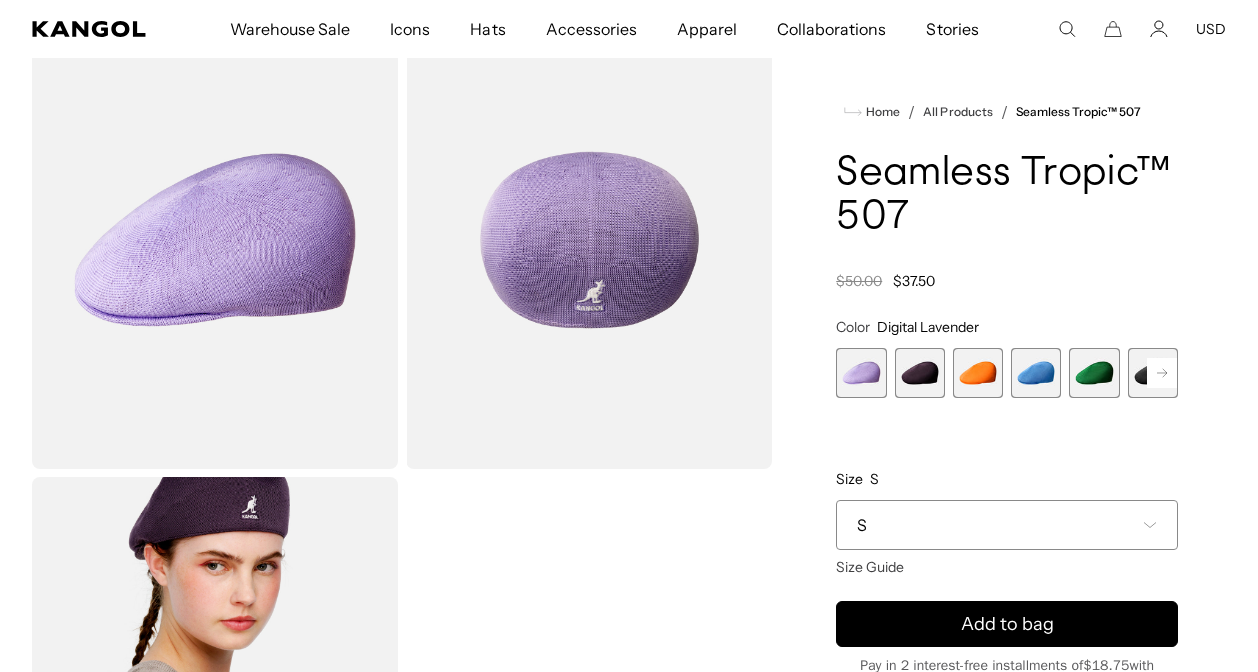 scroll, scrollTop: 0, scrollLeft: 0, axis: both 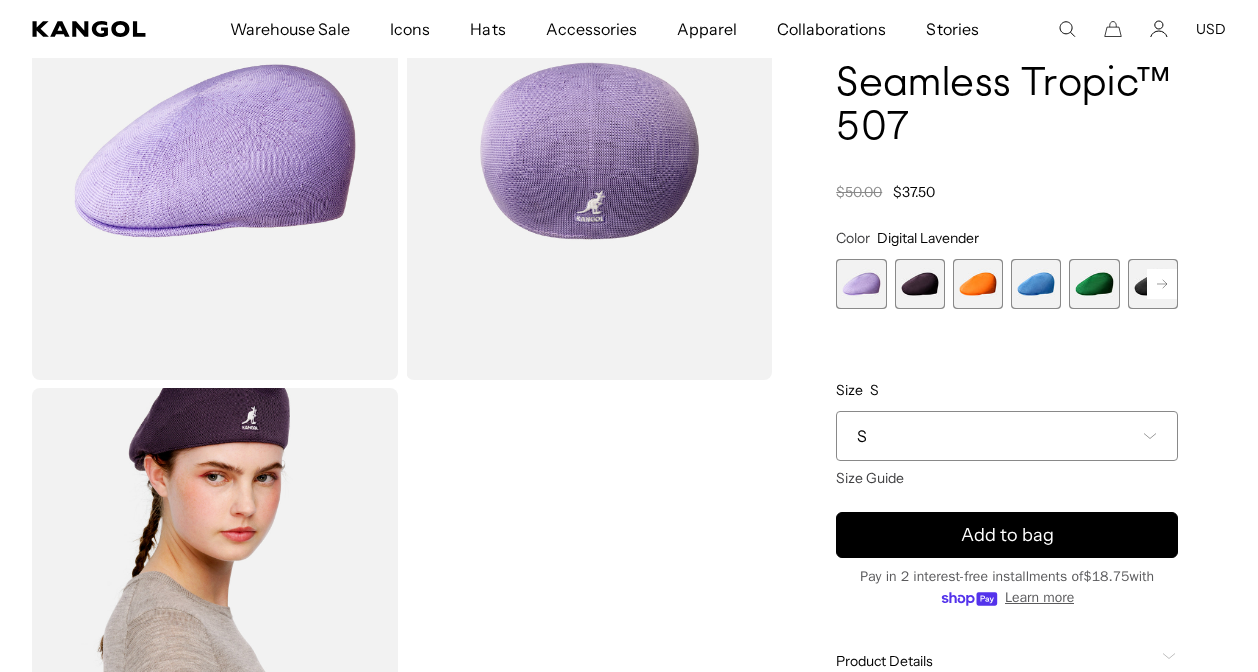 click at bounding box center [1036, 284] 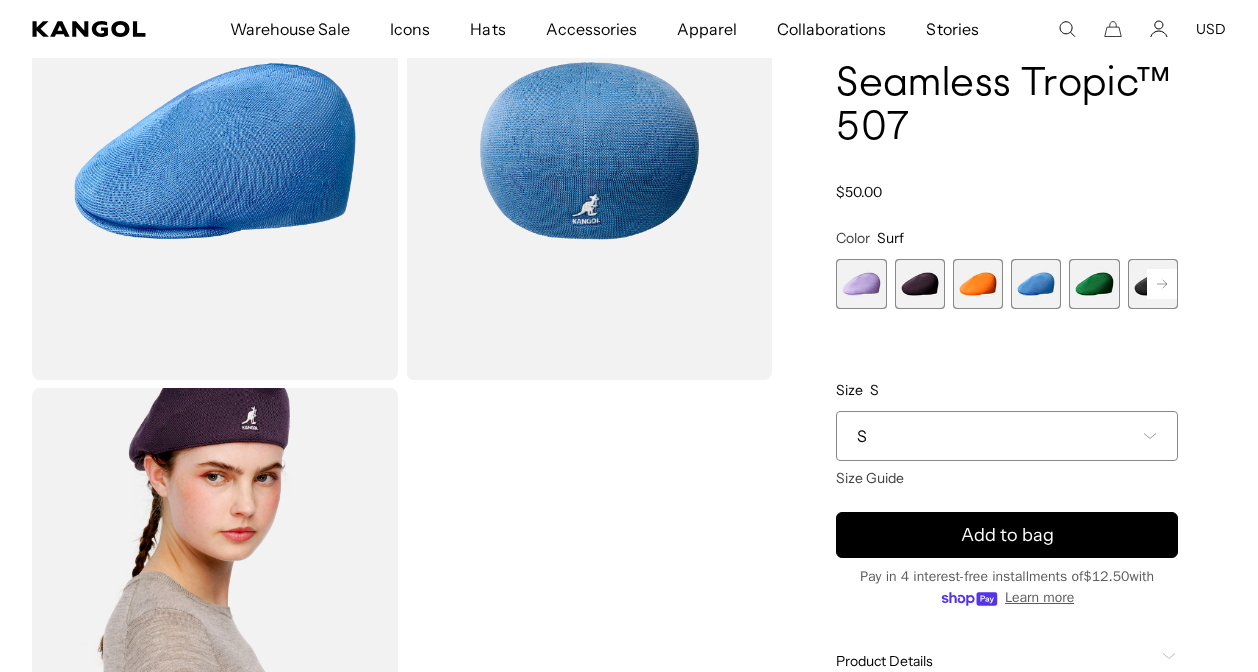 scroll, scrollTop: 327, scrollLeft: 0, axis: vertical 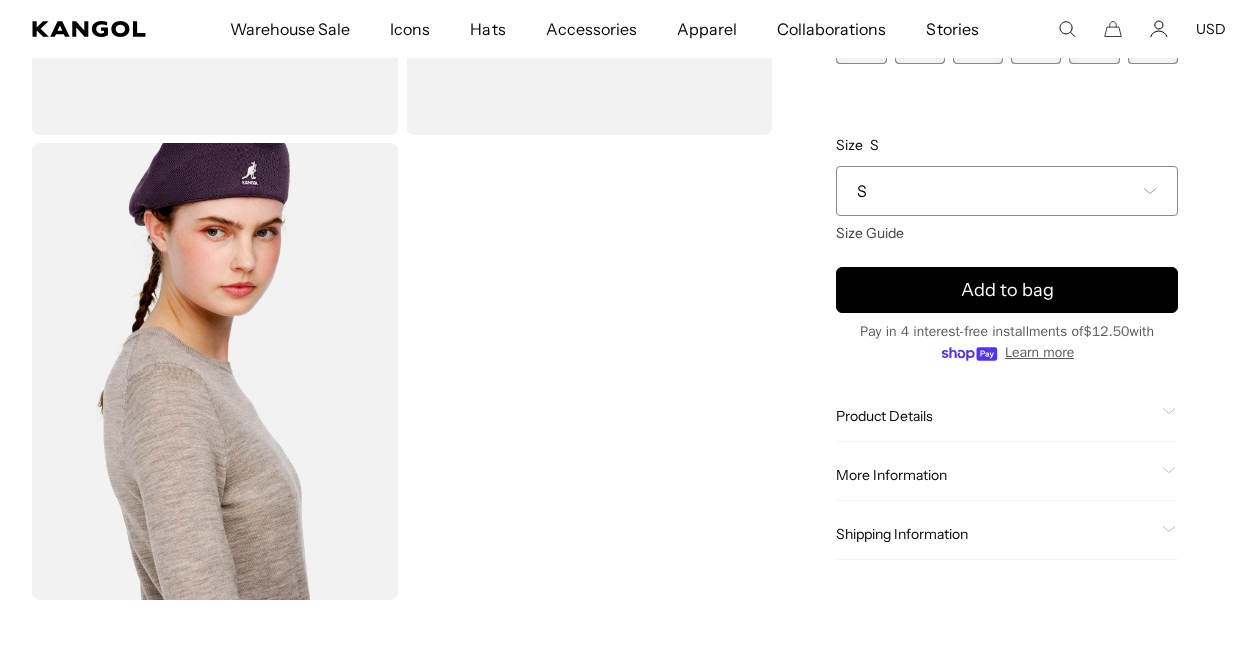 click on "Select a size
S
Size Guide
S M L XL
S M L XL" at bounding box center (1007, 195) 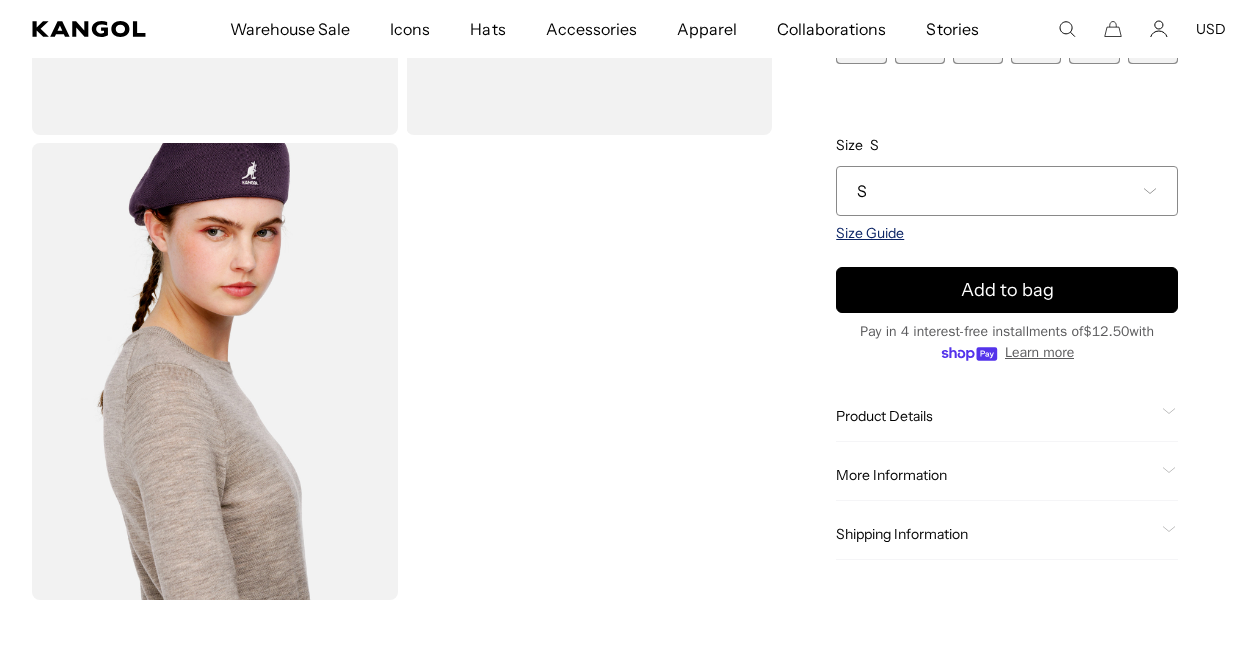 click on "Size Guide" at bounding box center (870, 233) 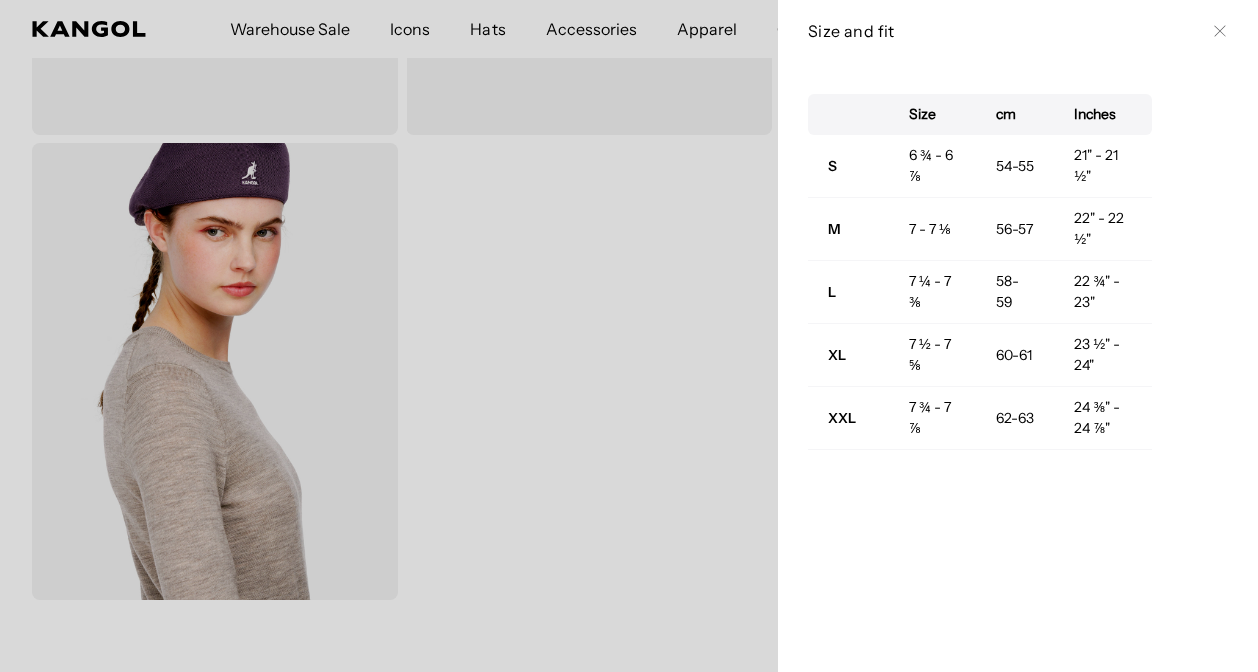 scroll, scrollTop: 0, scrollLeft: 0, axis: both 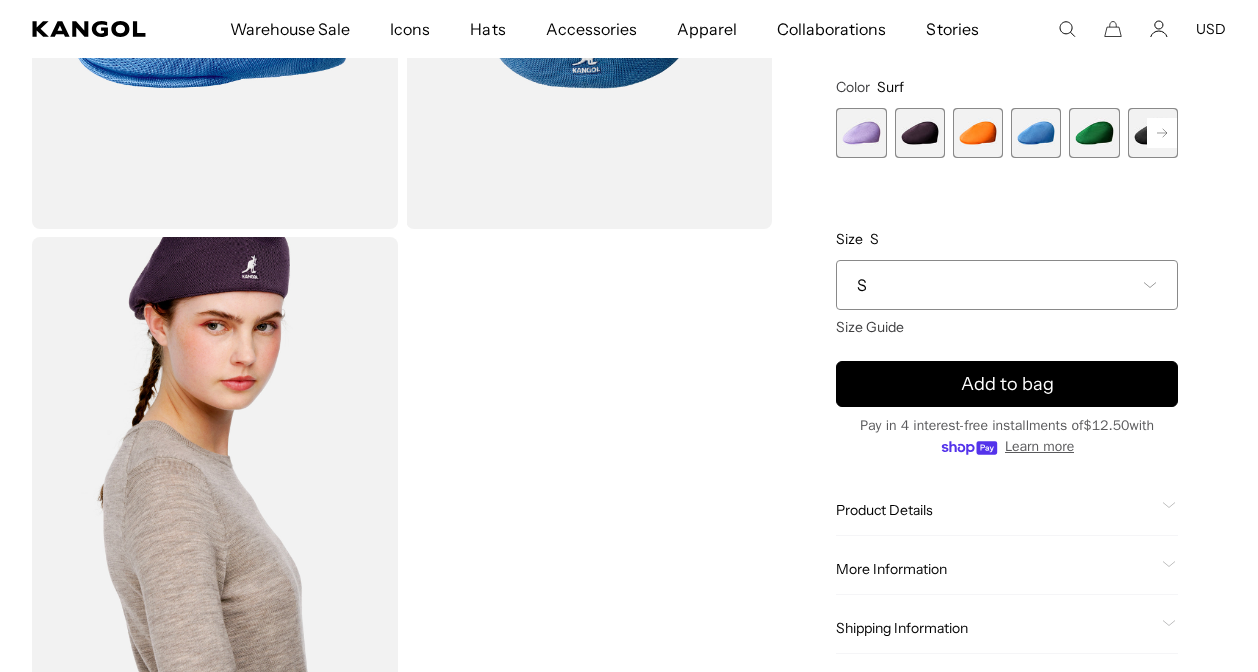 click on "S" at bounding box center (1007, 285) 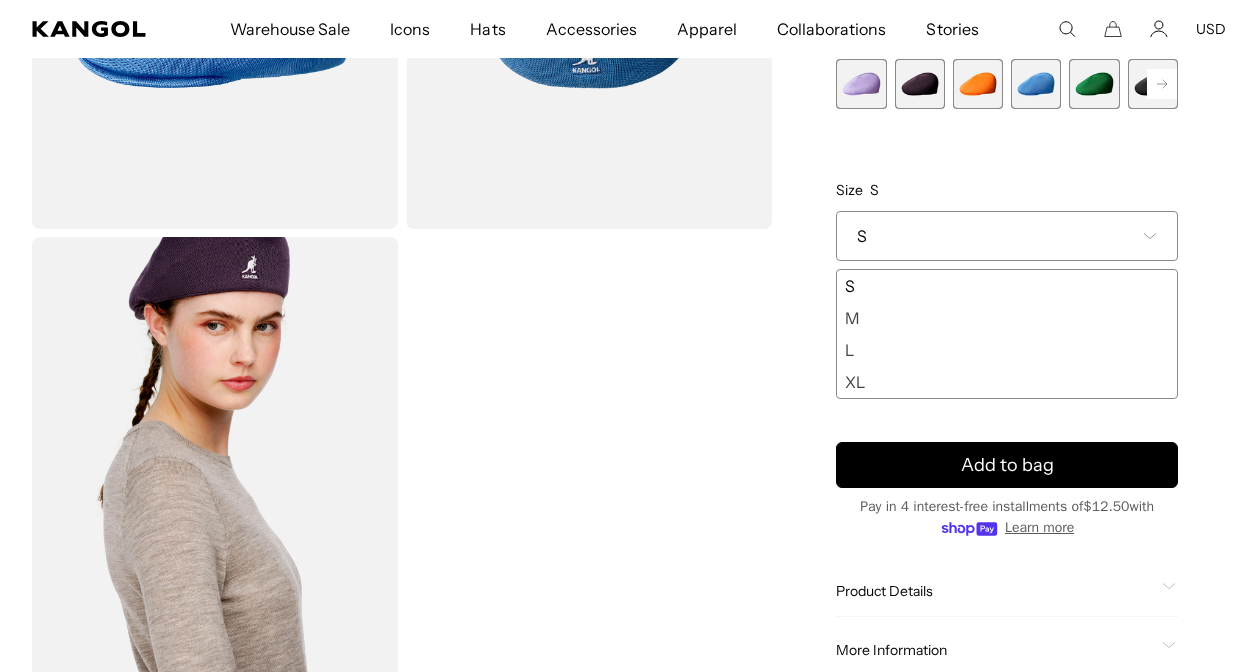 click on "M" at bounding box center [1007, 318] 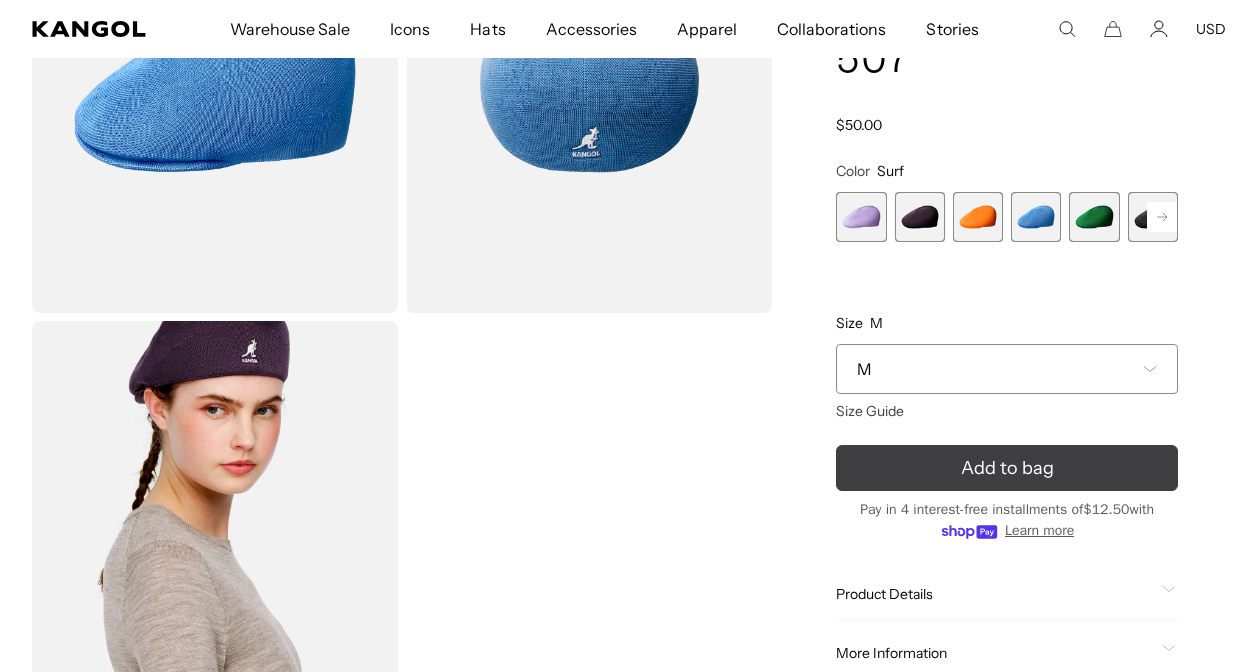 scroll, scrollTop: 262, scrollLeft: 0, axis: vertical 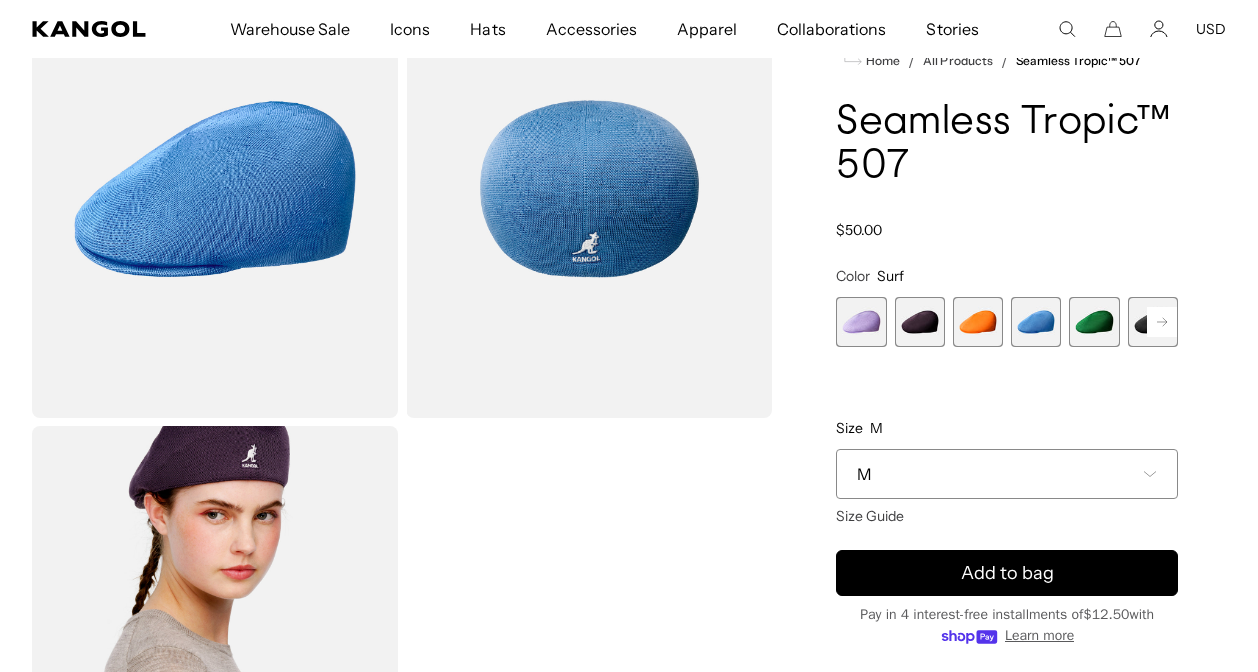 click at bounding box center (861, 322) 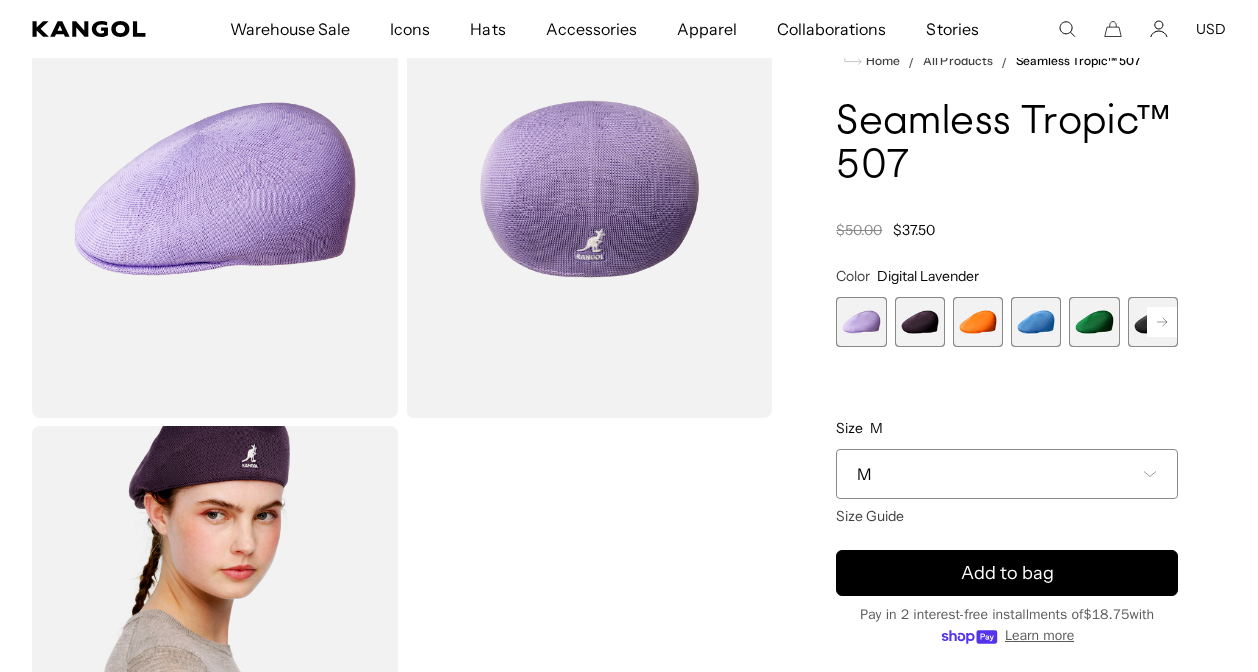 scroll, scrollTop: 0, scrollLeft: 412, axis: horizontal 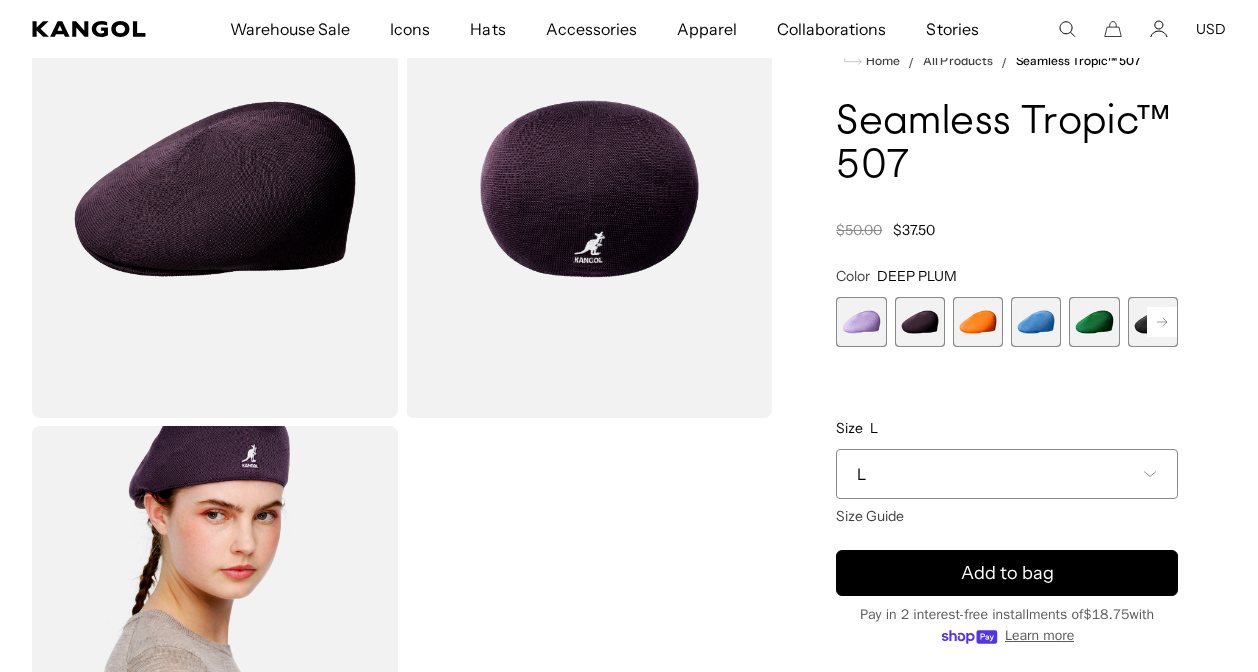 click at bounding box center (978, 322) 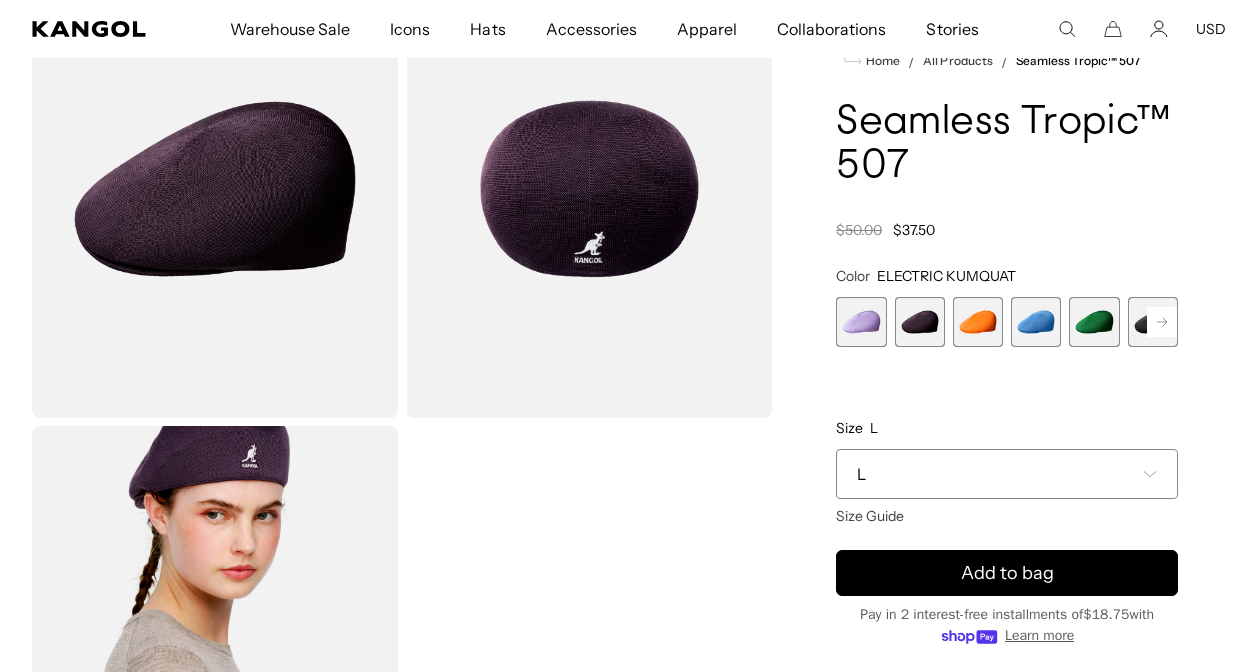 scroll, scrollTop: 0, scrollLeft: 0, axis: both 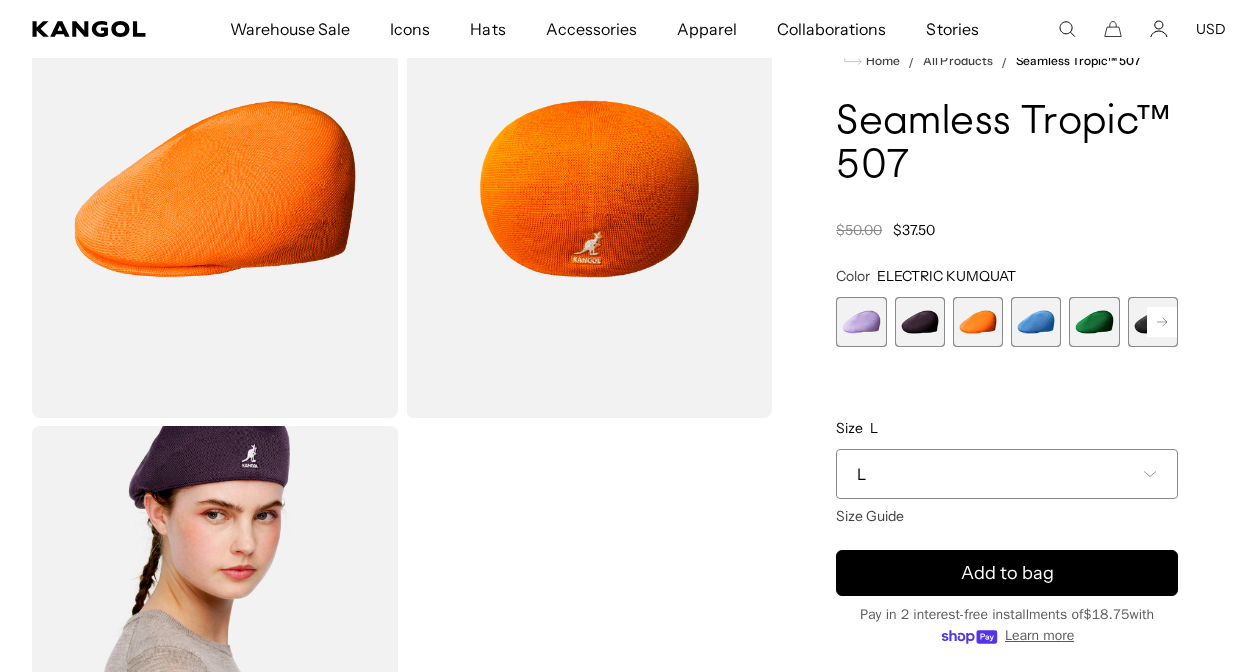click at bounding box center [1036, 322] 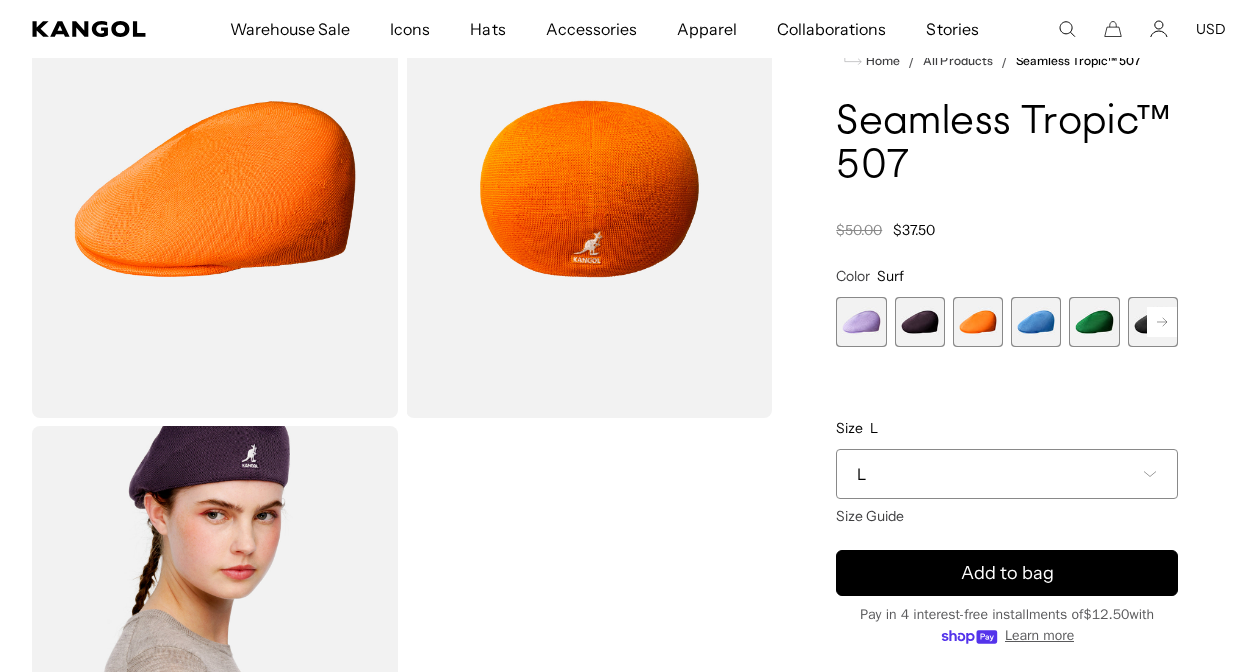 scroll, scrollTop: 0, scrollLeft: 412, axis: horizontal 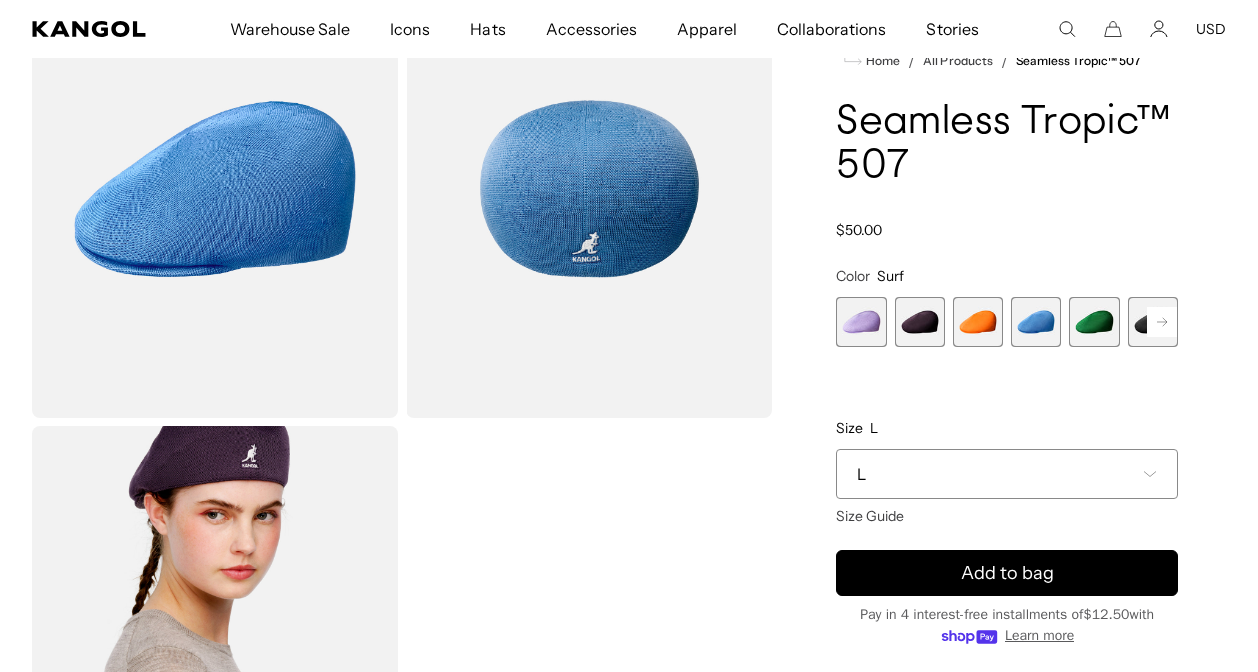 click at bounding box center (920, 322) 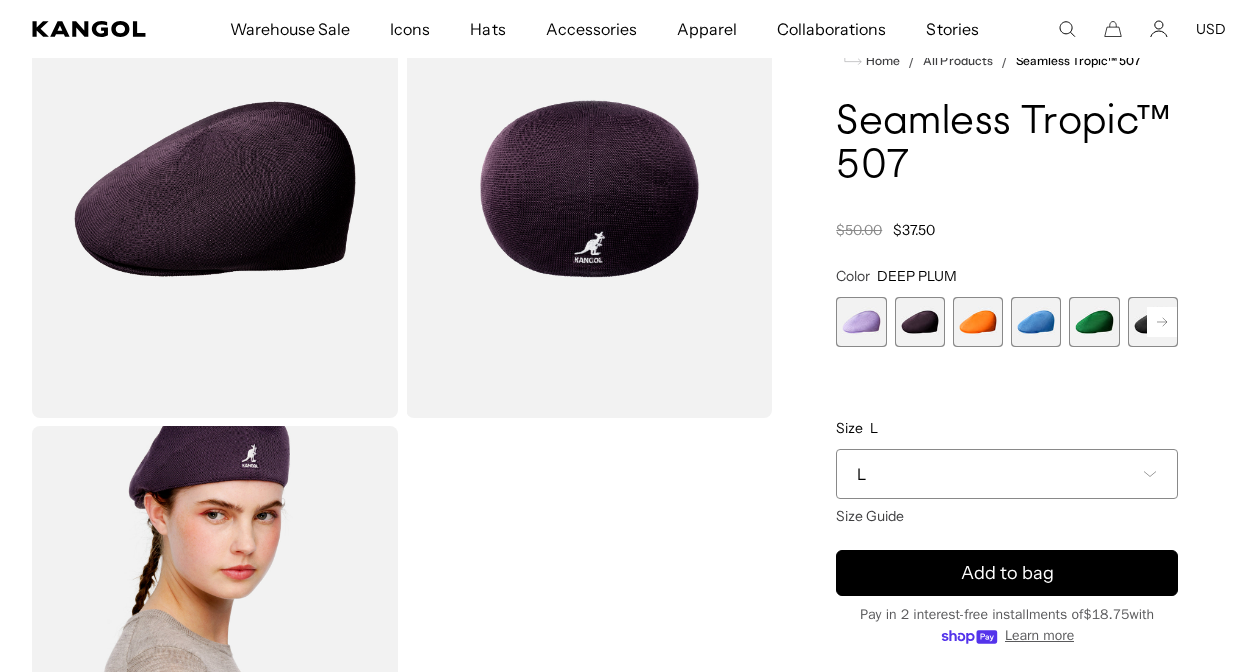 scroll, scrollTop: 0, scrollLeft: 412, axis: horizontal 